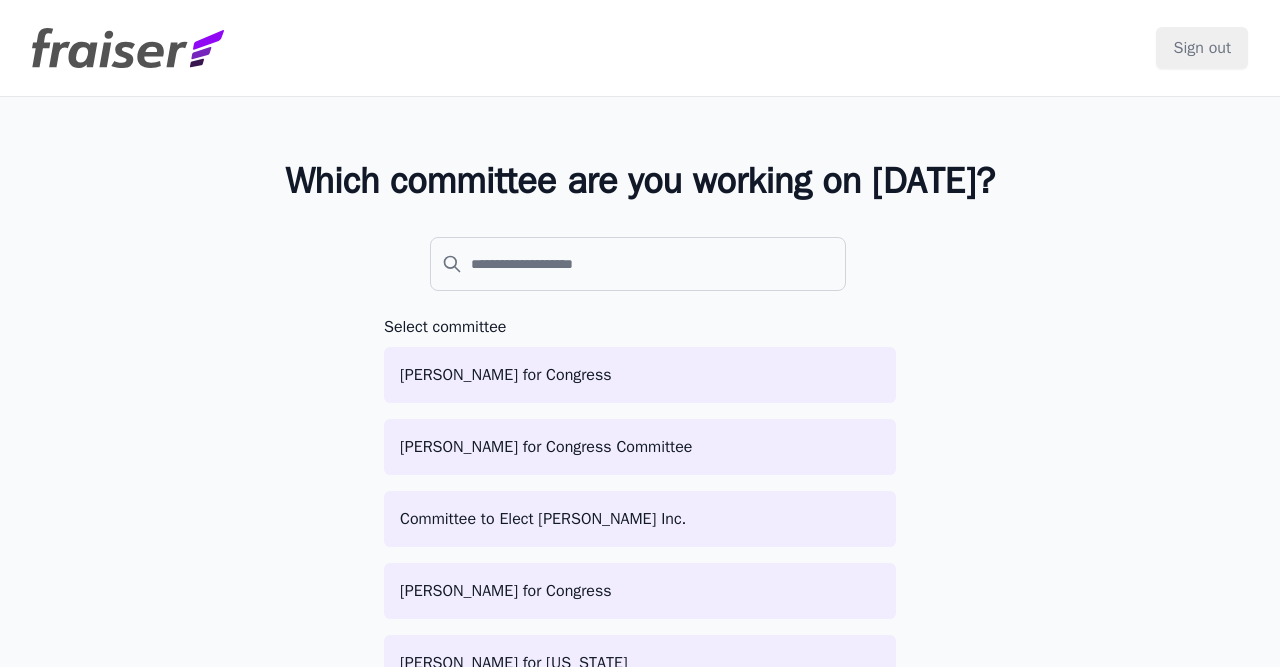 scroll, scrollTop: 0, scrollLeft: 0, axis: both 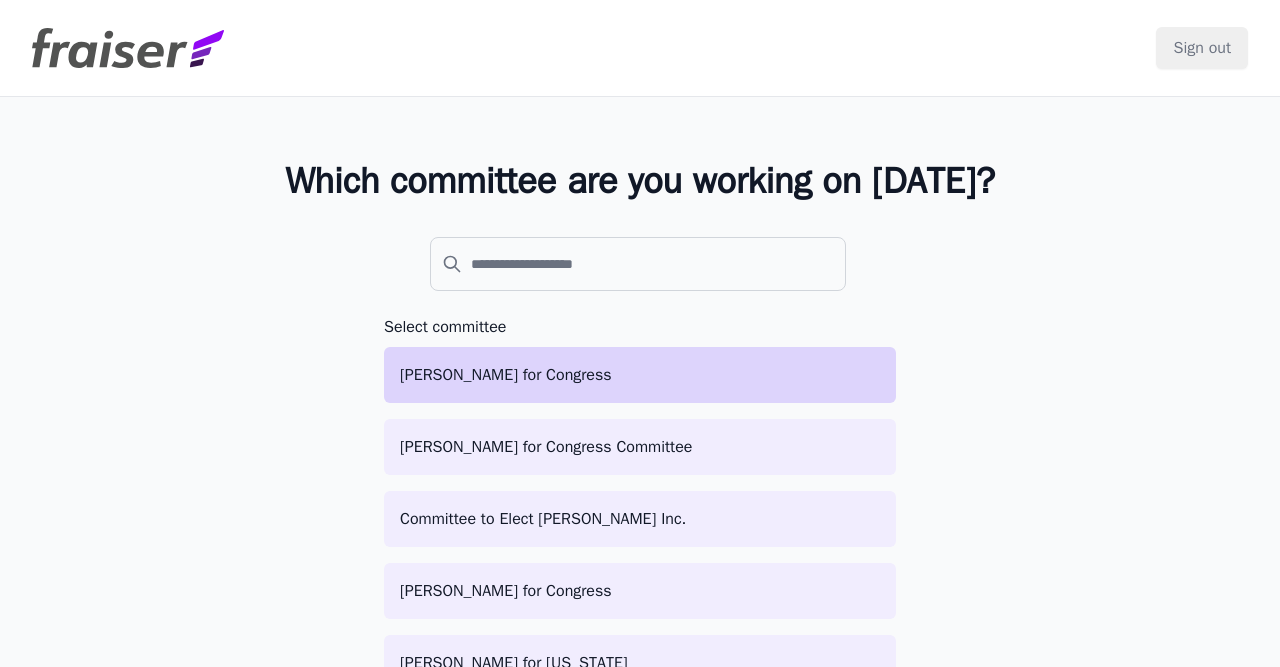 click on "[PERSON_NAME] for Congress" at bounding box center [640, 375] 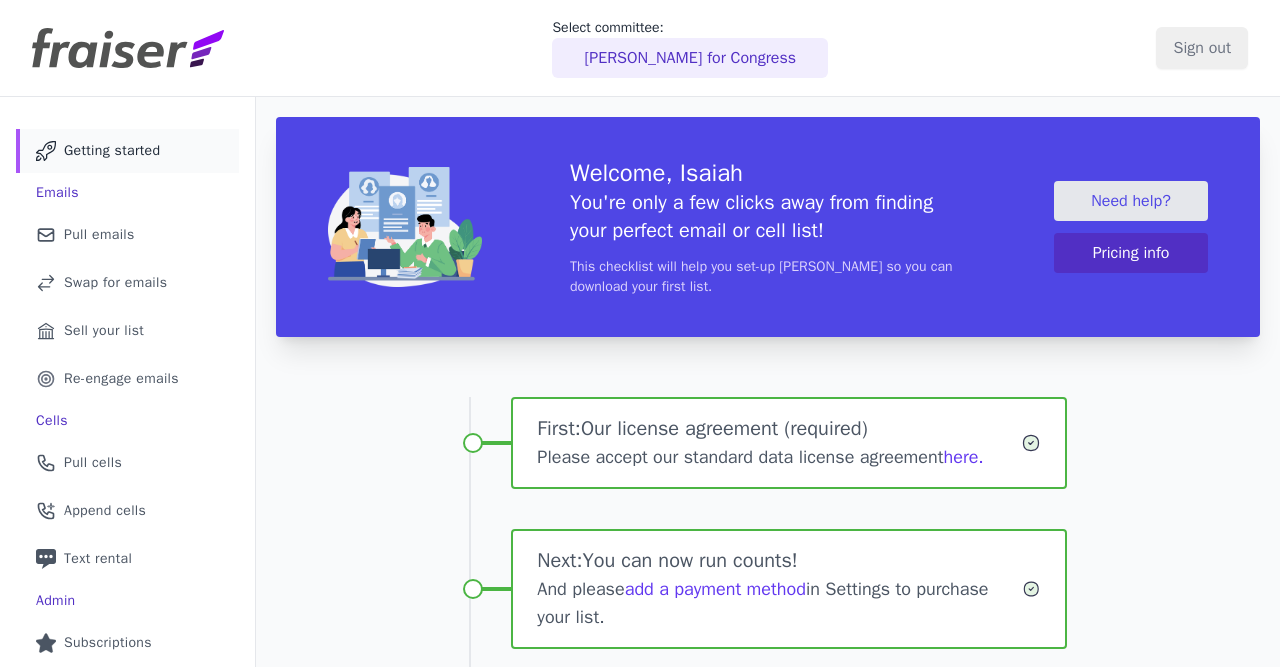 scroll, scrollTop: 0, scrollLeft: 0, axis: both 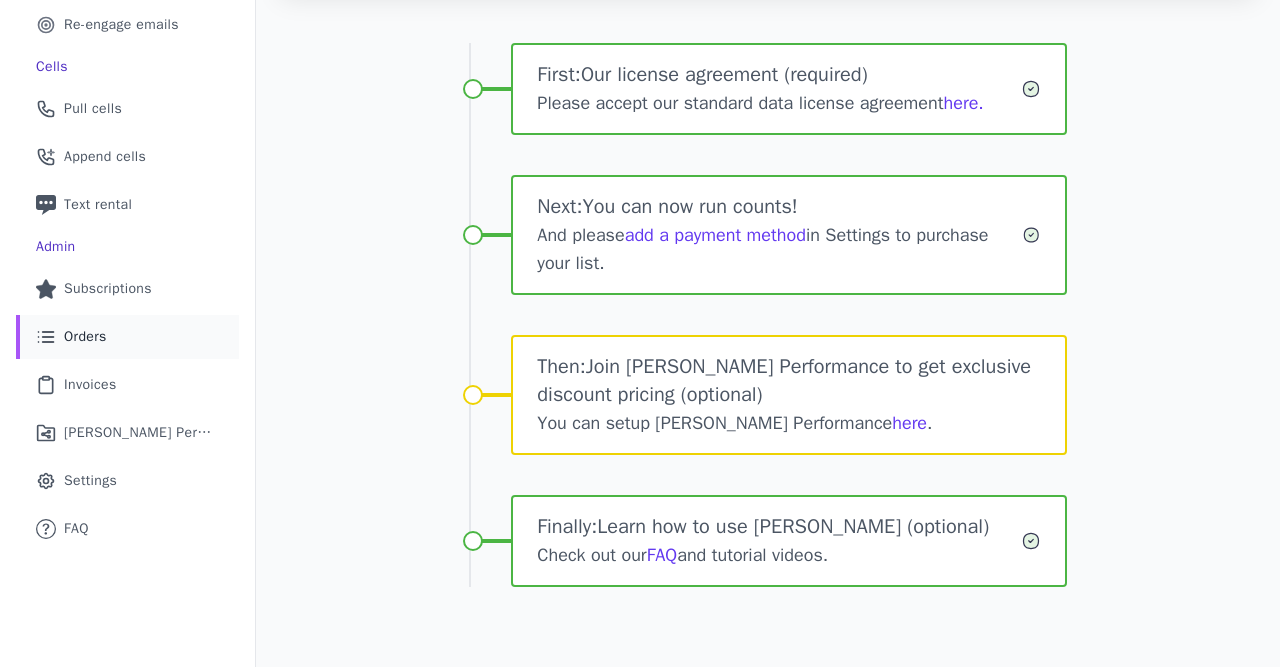click on "List Icon Outline of bulleted list
Orders" at bounding box center [127, 337] 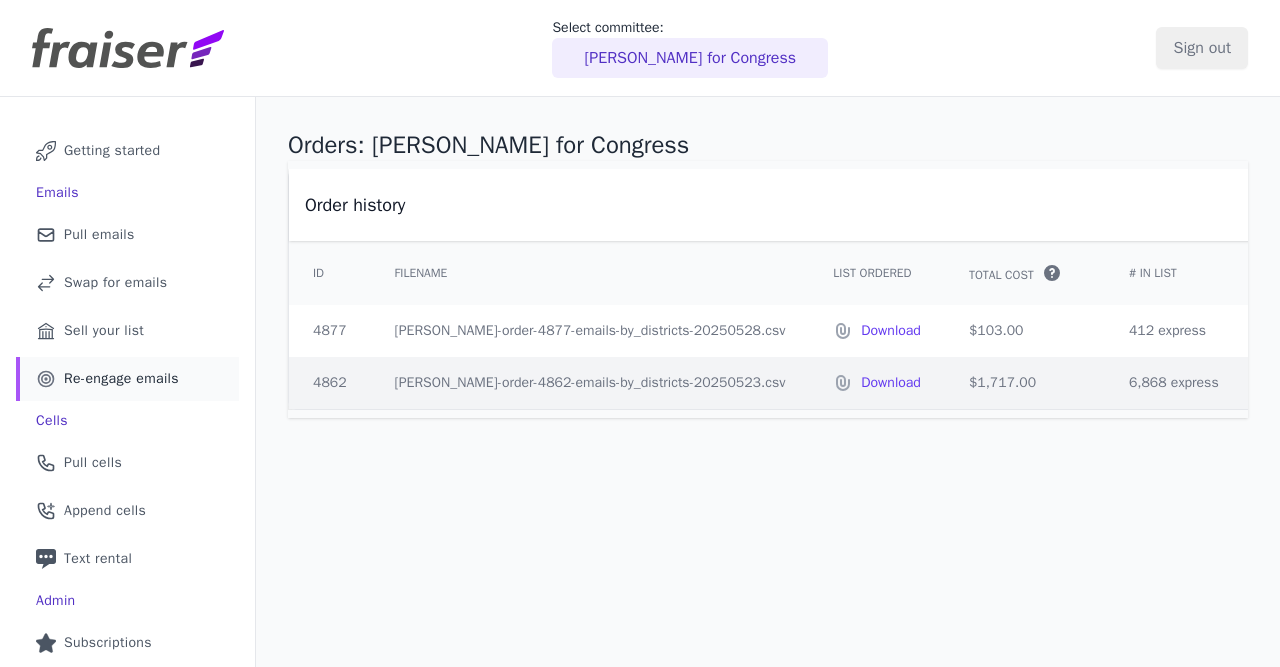scroll, scrollTop: 0, scrollLeft: 0, axis: both 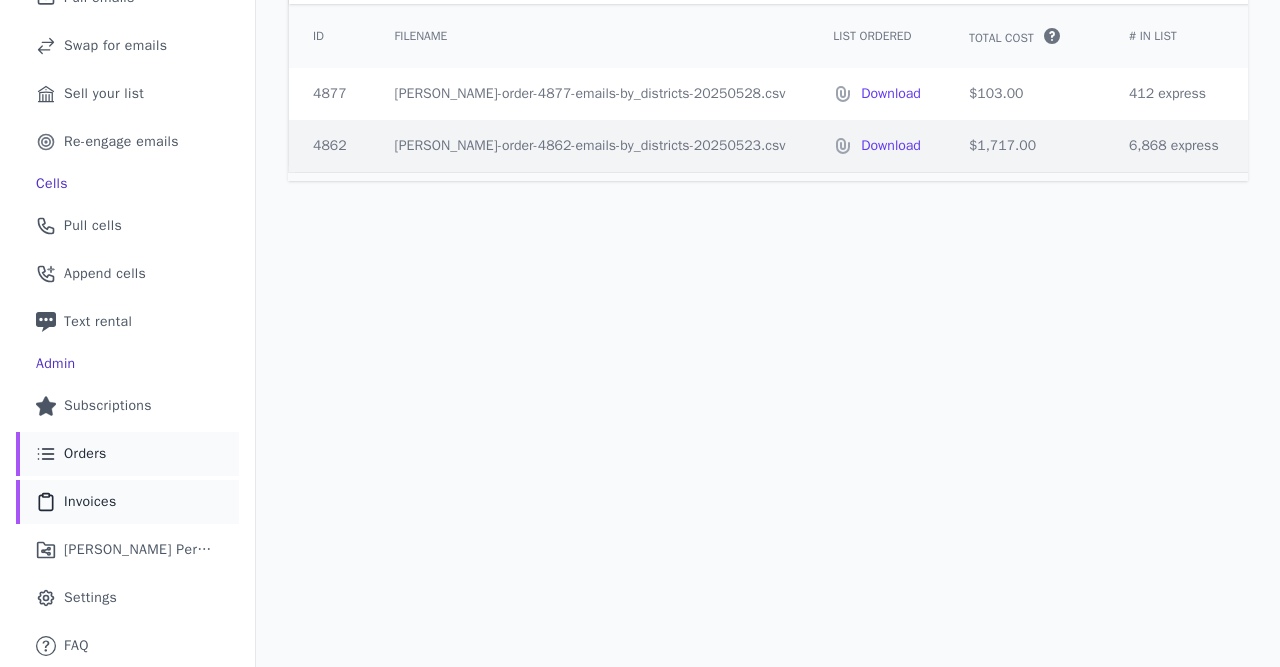 click on "Clipboard Icon Outline of a clipboard
Invoices" at bounding box center [127, 502] 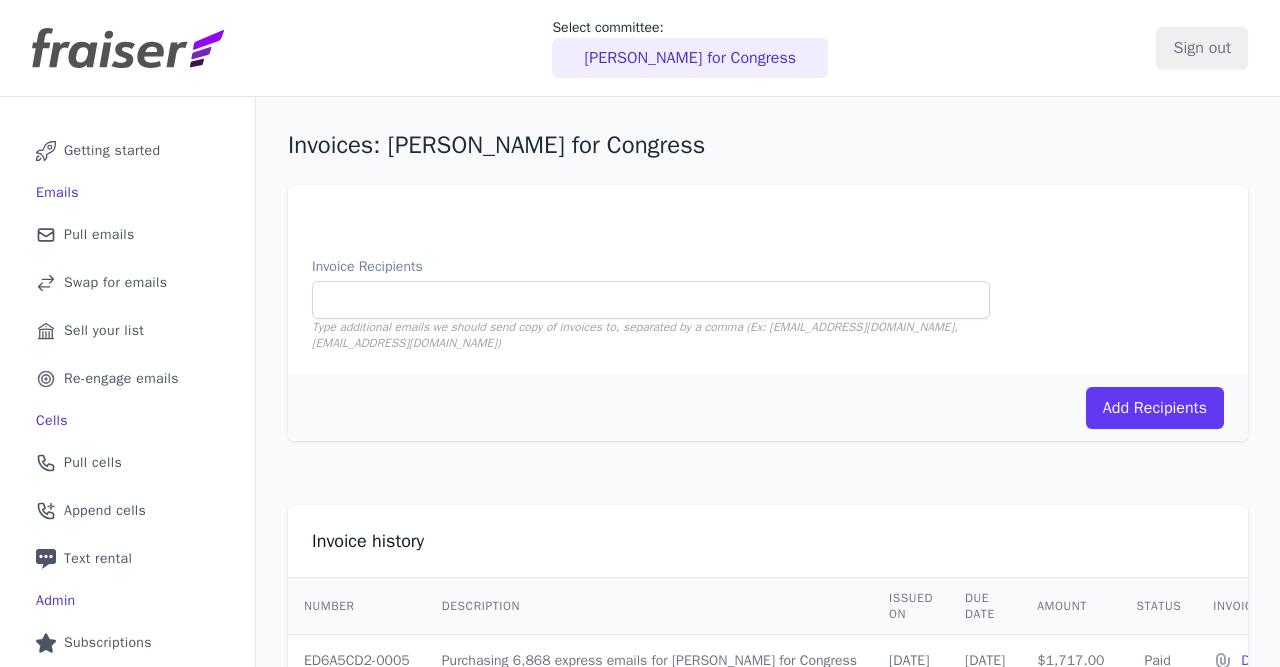 scroll, scrollTop: 0, scrollLeft: 0, axis: both 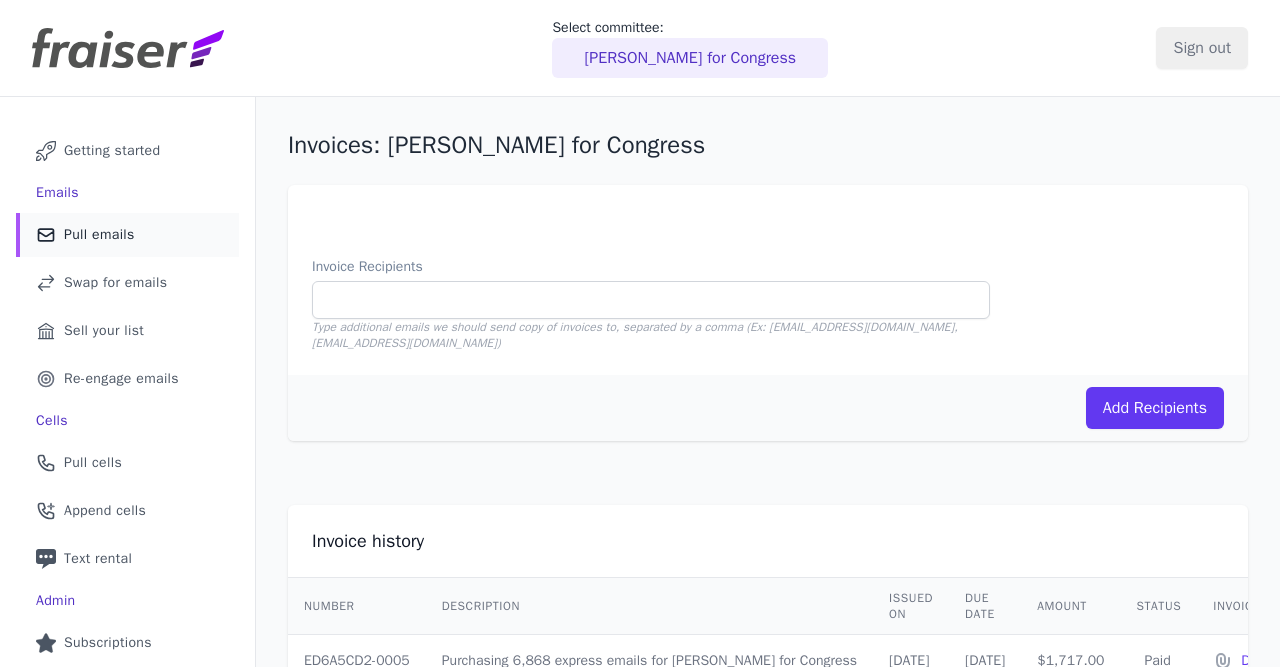 click on "Pull emails" at bounding box center [99, 235] 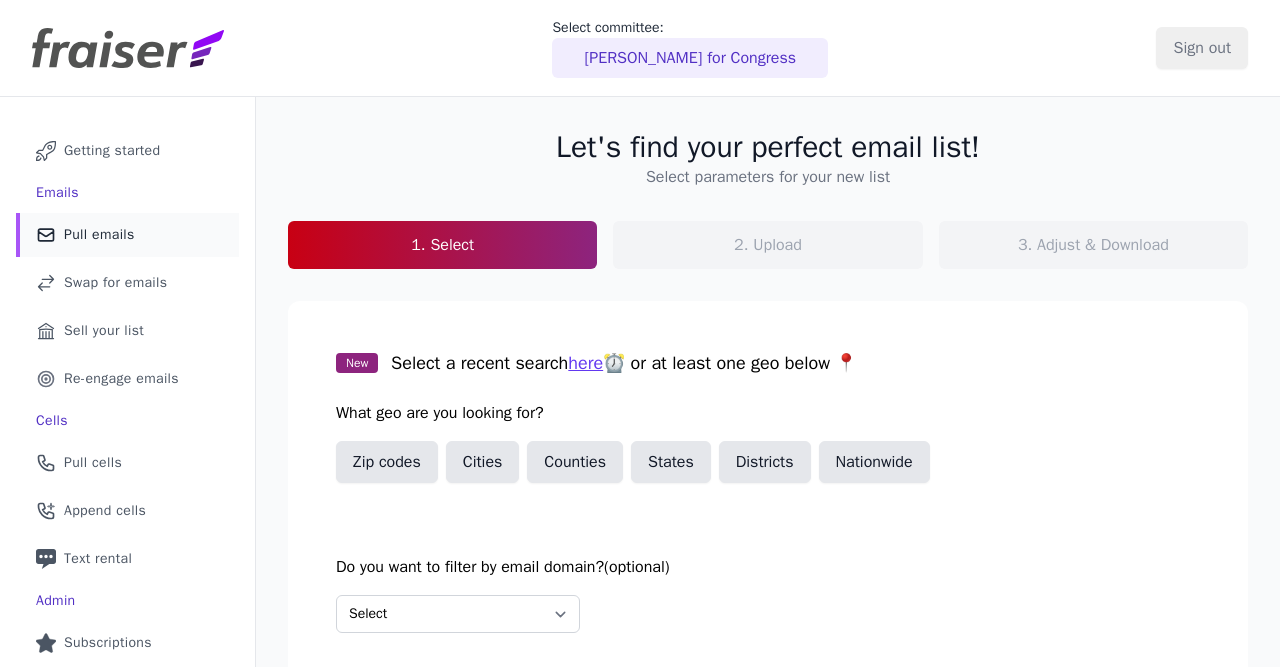 scroll, scrollTop: 0, scrollLeft: 0, axis: both 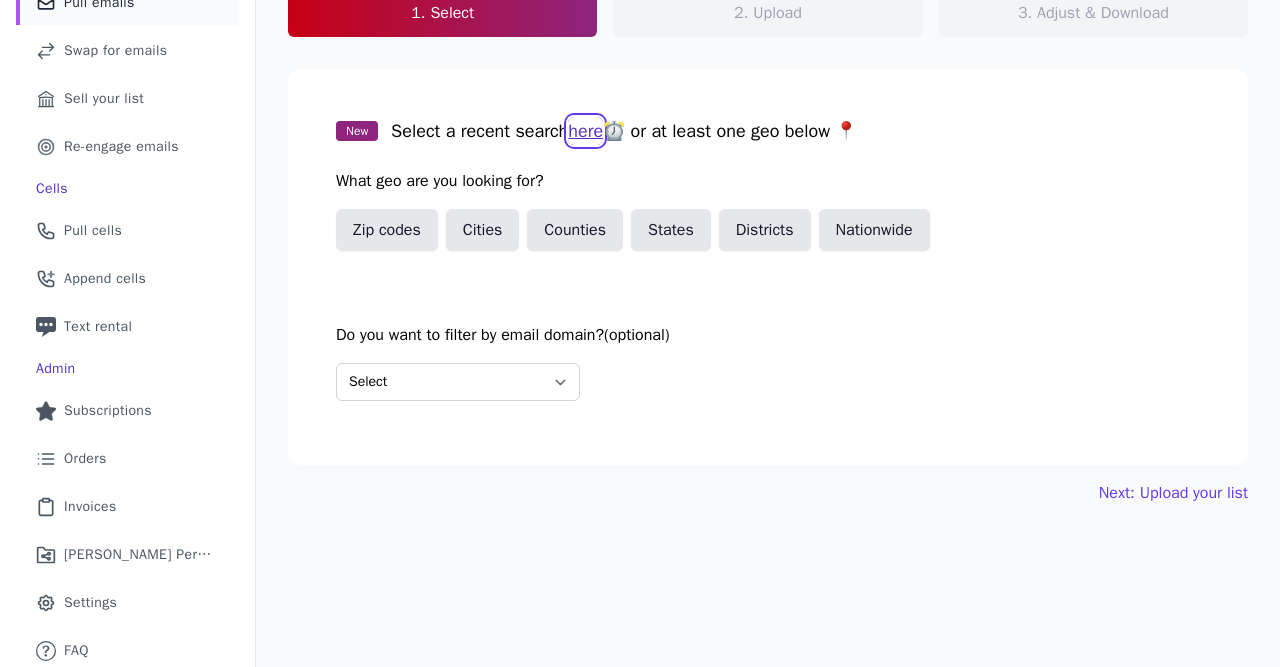 click on "here" at bounding box center [585, 131] 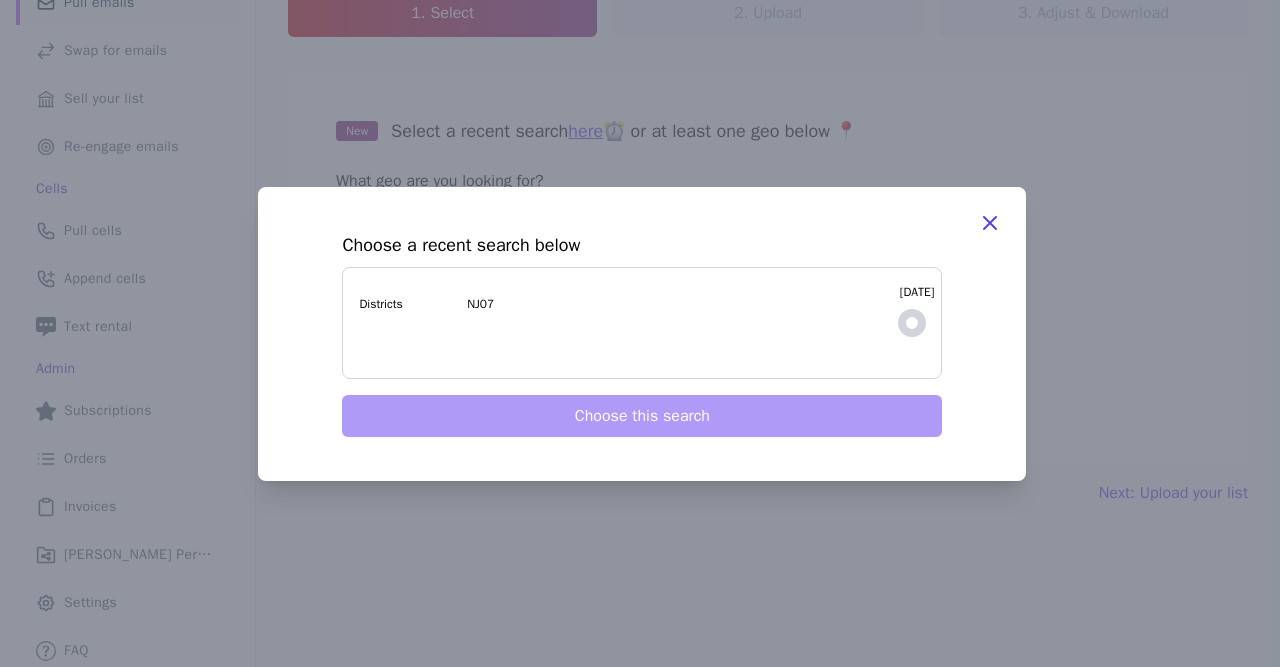 click on "5/28/2025         Districts           NJ07" at bounding box center (642, 323) 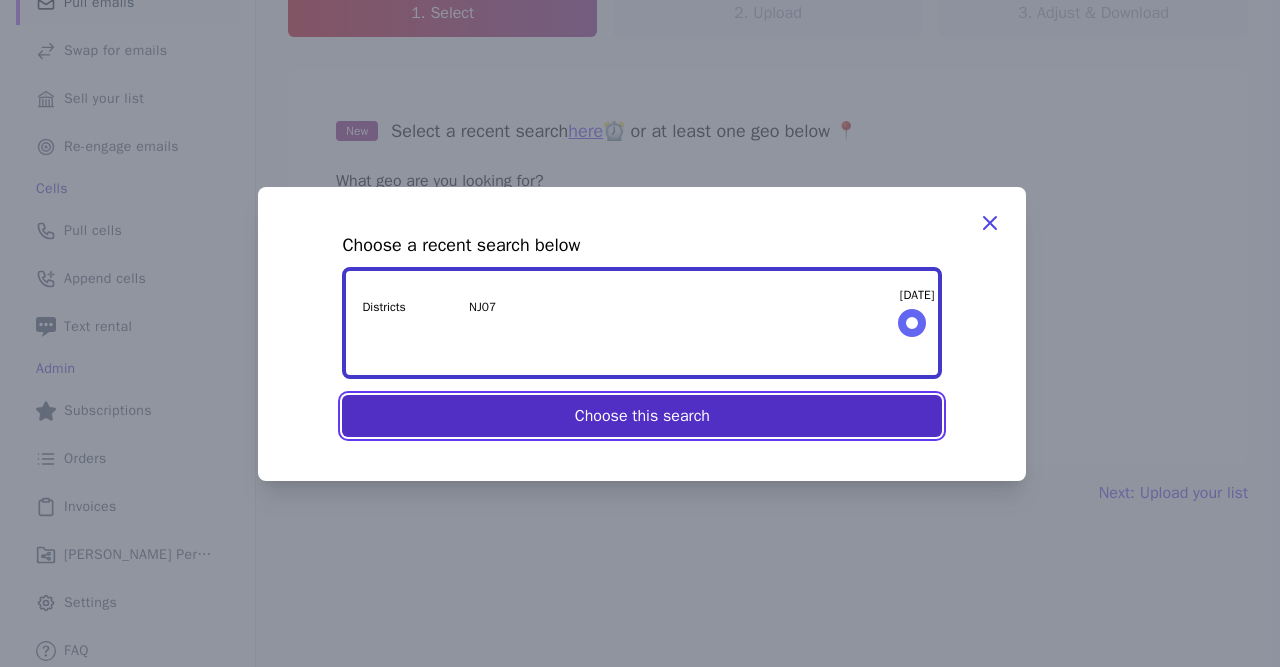 click on "Choose this search" at bounding box center (642, 416) 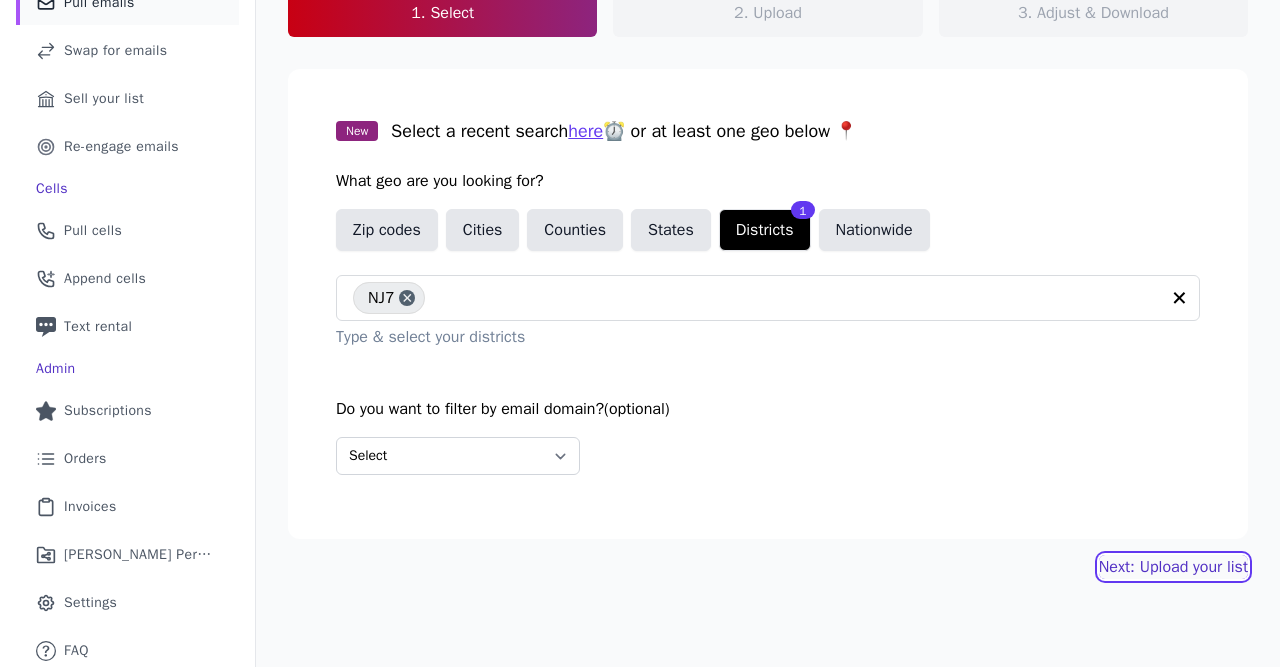 click on "Next: Upload your list" at bounding box center [1173, 567] 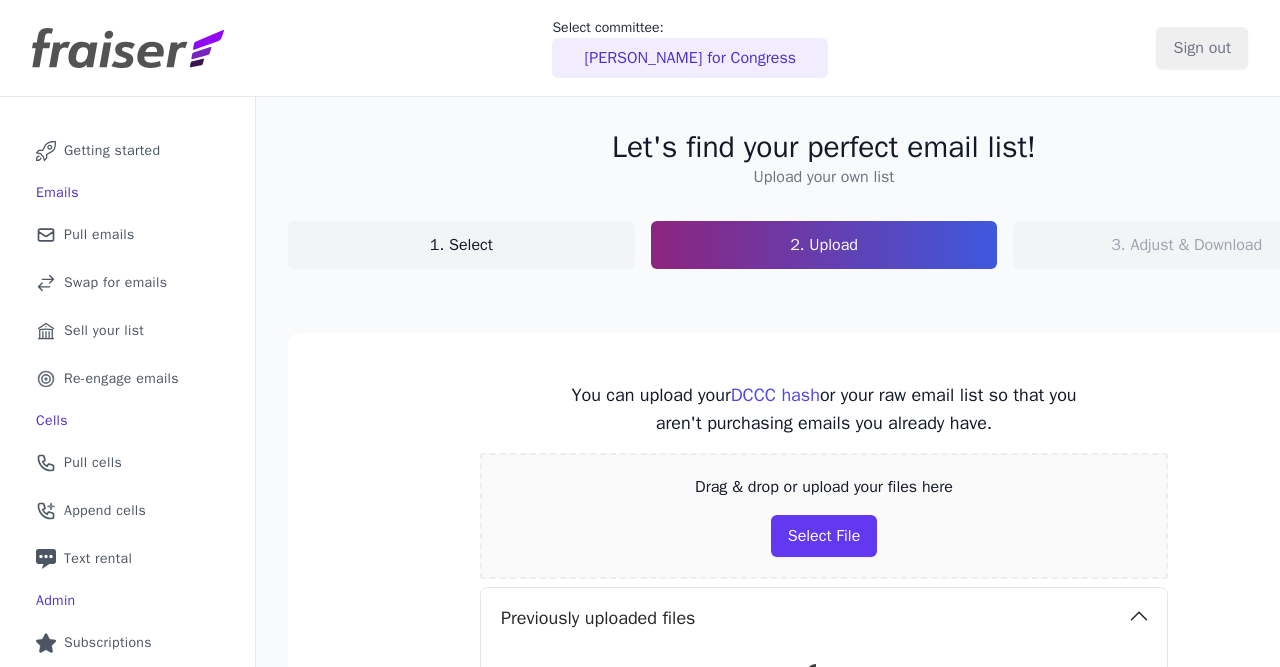 scroll, scrollTop: 0, scrollLeft: 0, axis: both 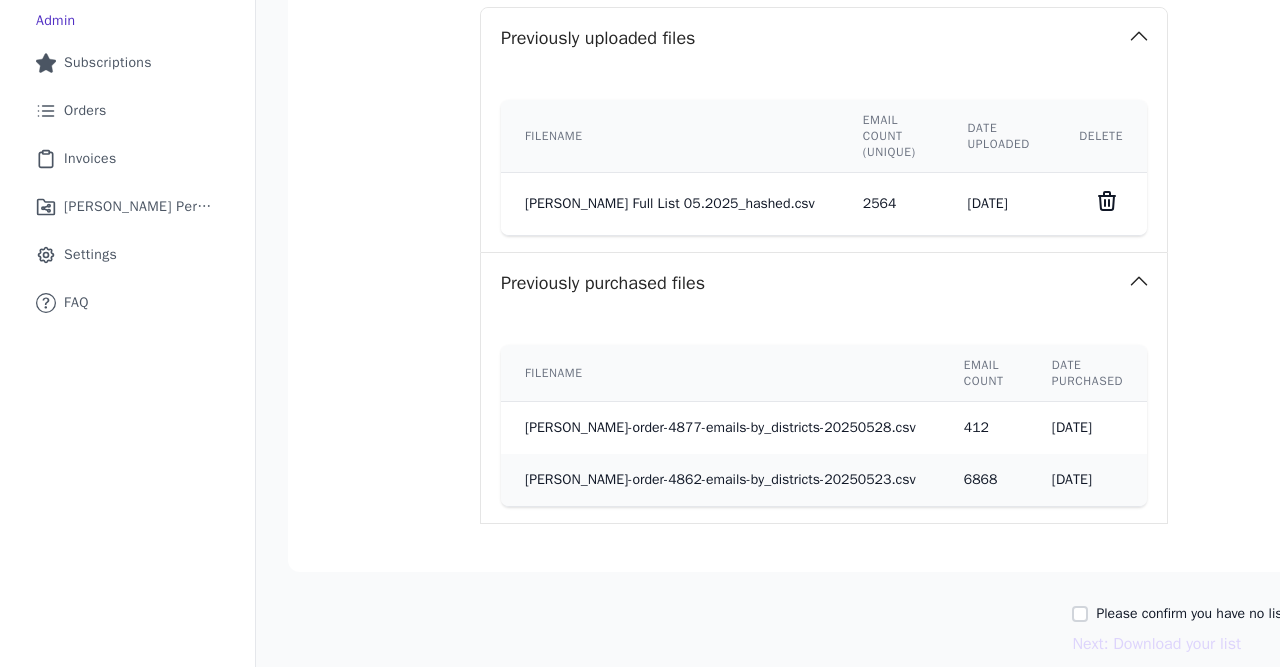 click on "Please confirm you have no lists to upload." at bounding box center (1228, 614) 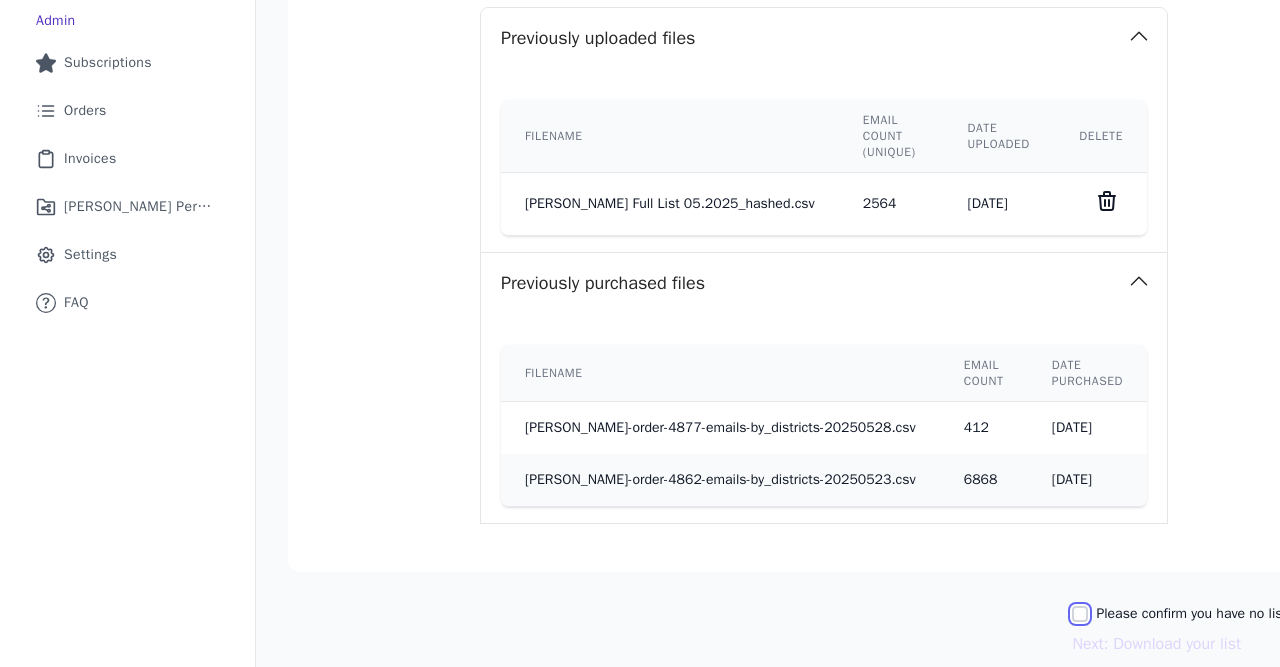click on "Please confirm you have no lists to upload." at bounding box center (1080, 614) 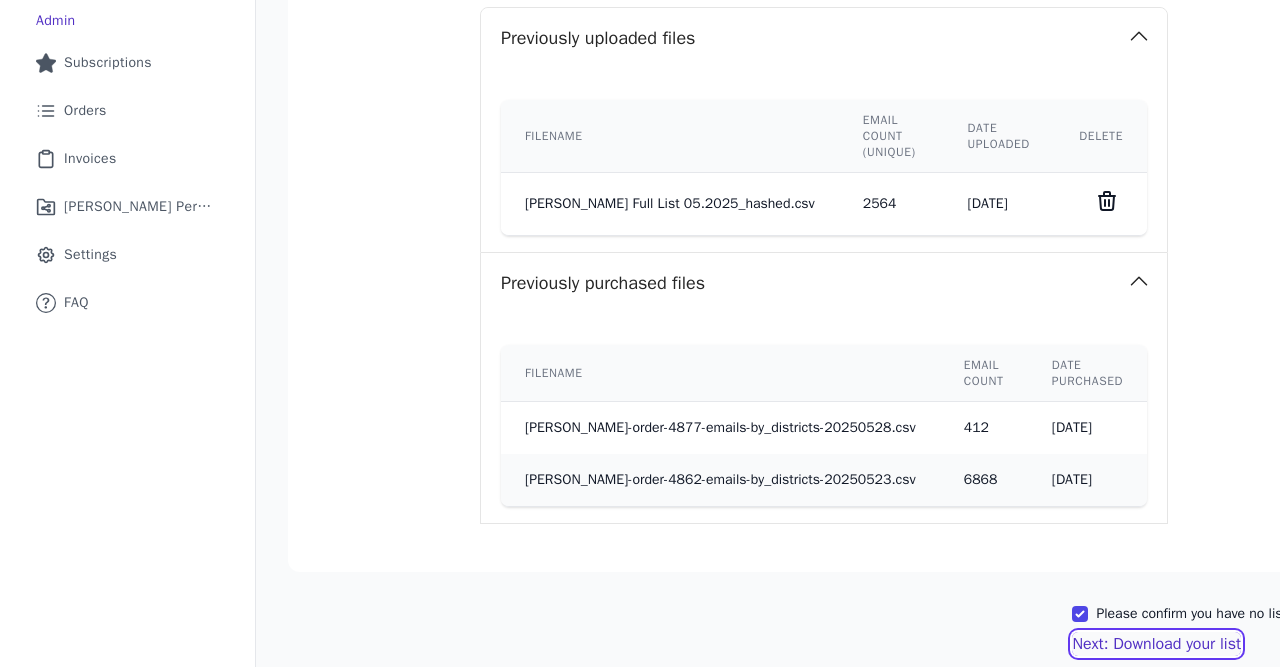 click on "Next: Download your list" at bounding box center (1156, 644) 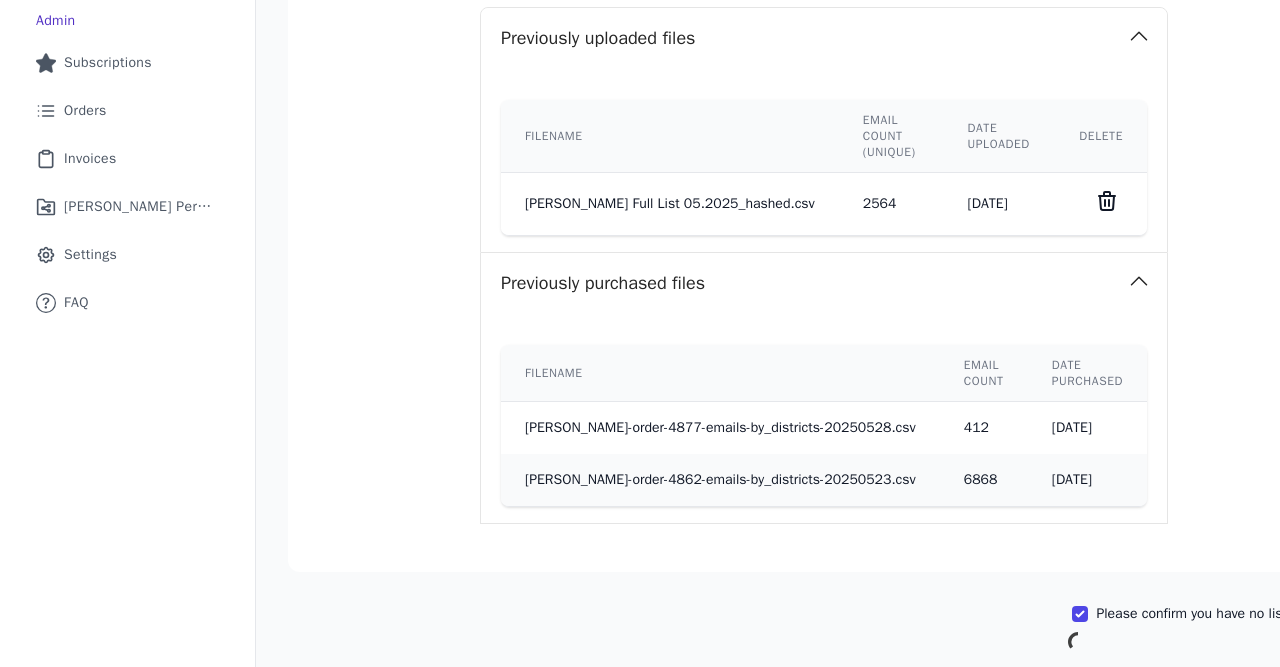 scroll, scrollTop: 237, scrollLeft: 0, axis: vertical 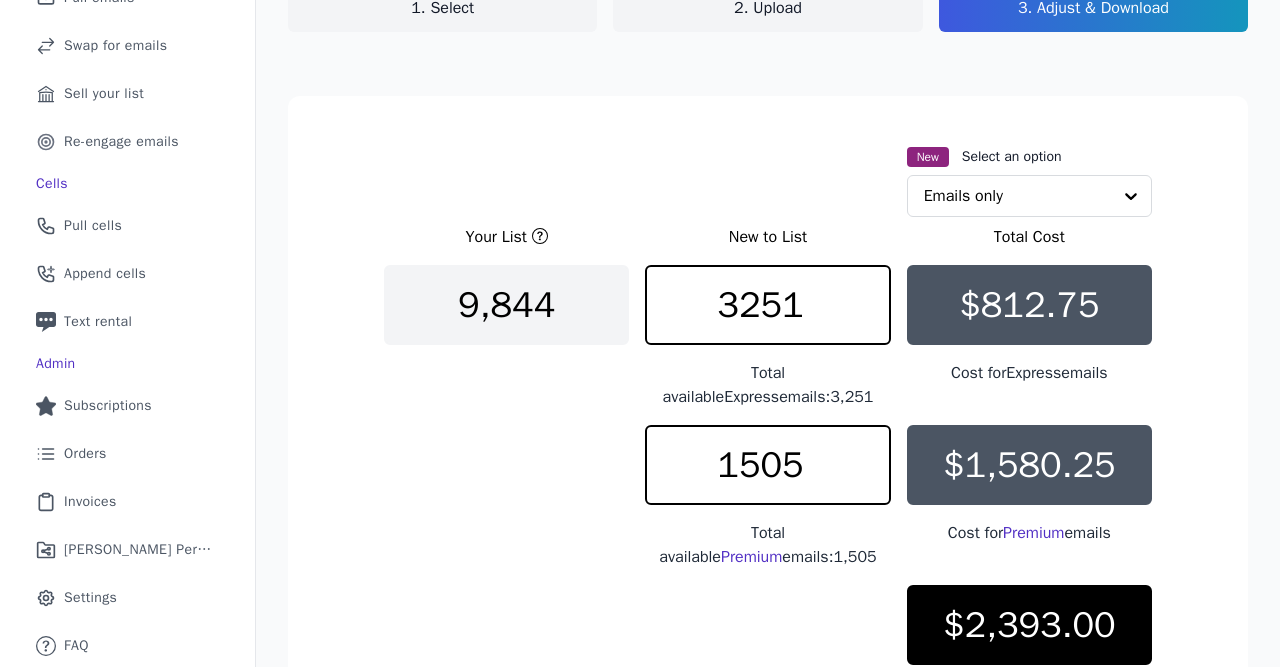 click on "New   Select an option         Emails only               Your List       New to List   Total Cost   9,844   3251   Total available  Express  emails:  3,251   $812.75   Cost for  Express  emails   1505   Total available  Premium
emails:  1,505   $1,580.25   Cost for  Premium  emails     $2,393.00   This is your  total cost  for  4,756
emails.         Buying  3,251   Express
and  1,505   Premium  emails   Charging to  Michael Roth for Congress   Buy your new list" at bounding box center (768, 513) 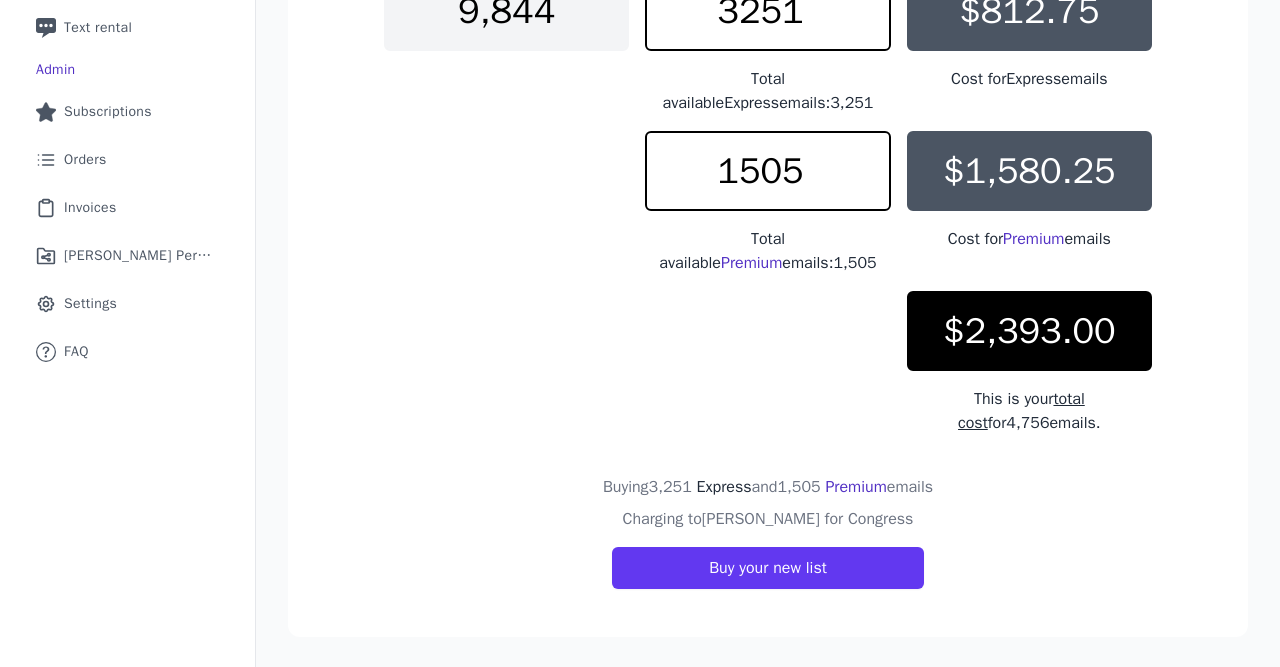 scroll, scrollTop: 0, scrollLeft: 0, axis: both 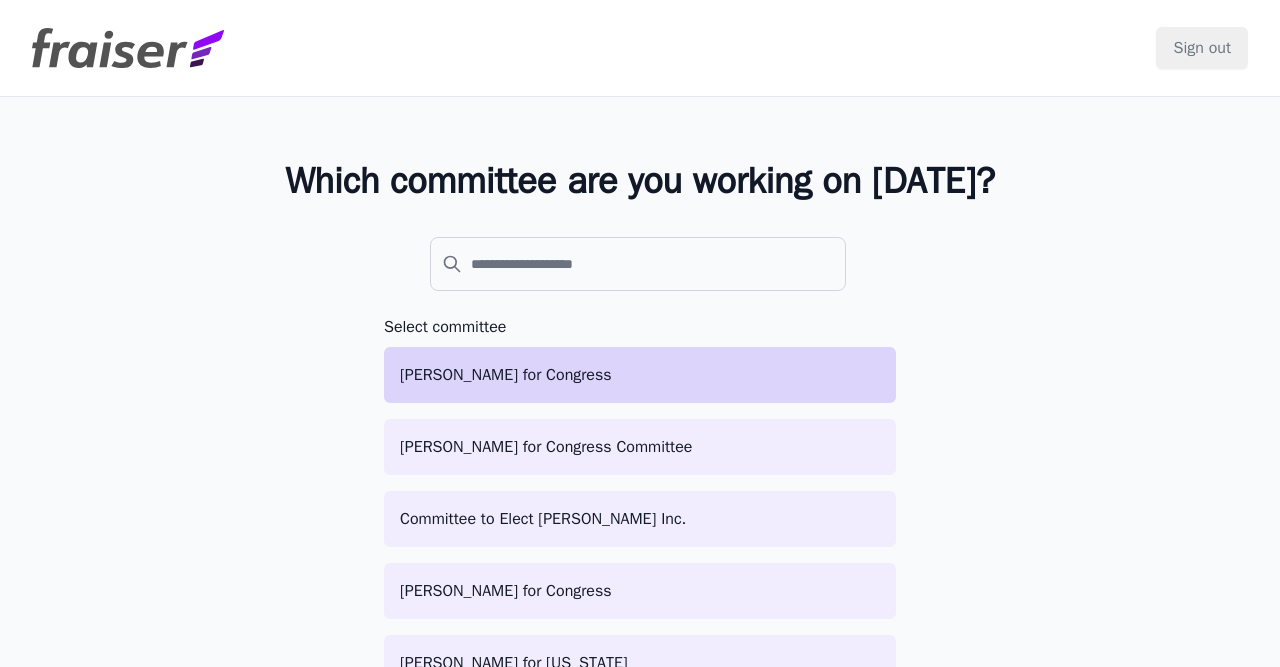 click on "[PERSON_NAME] for Congress" at bounding box center [640, 375] 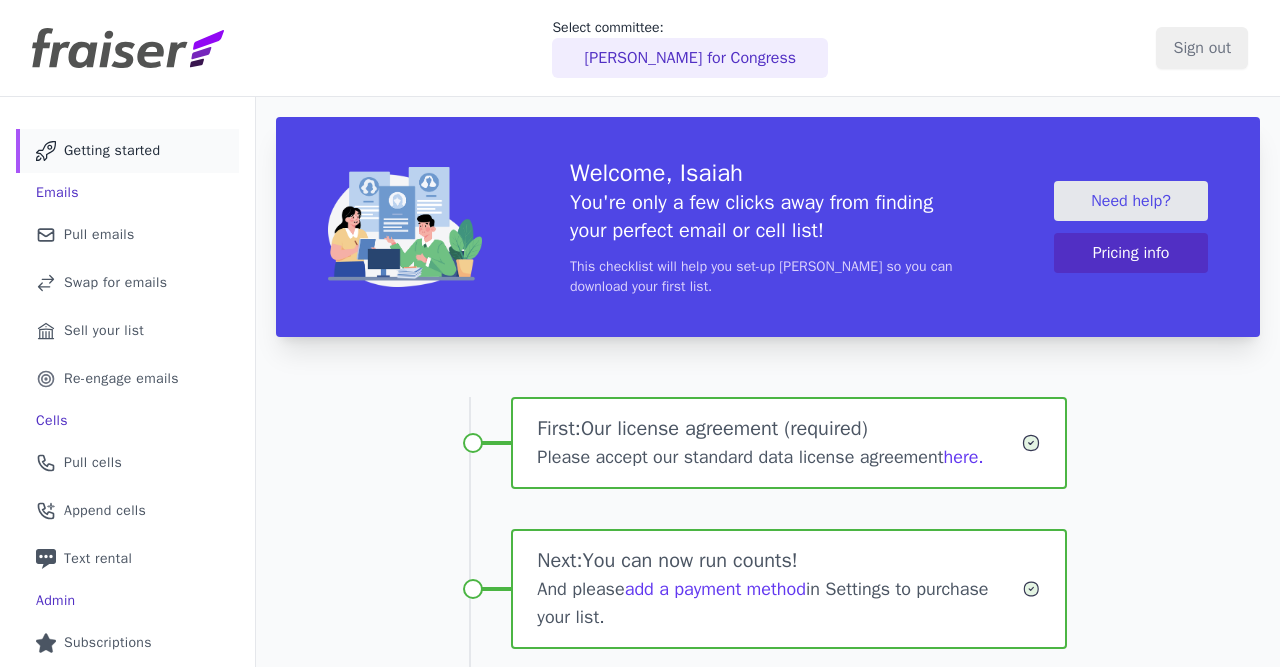 scroll, scrollTop: 0, scrollLeft: 0, axis: both 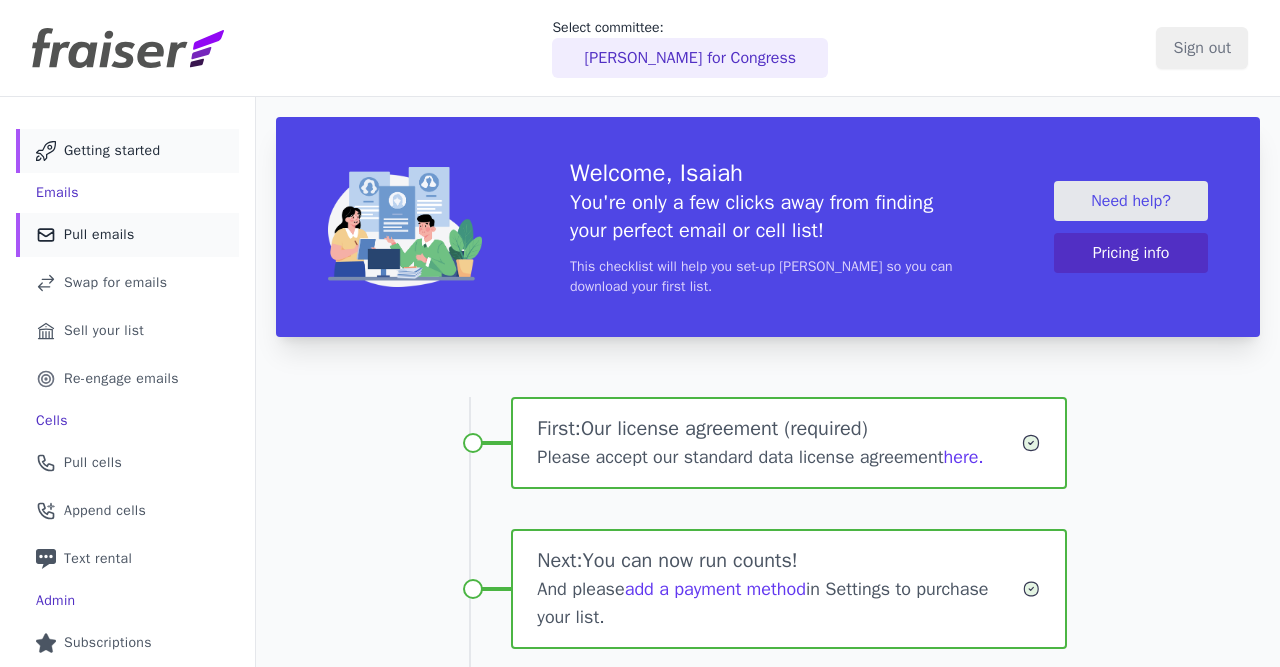 click on "Mail Icon Outline of a mail envelope
Pull emails" at bounding box center (127, 235) 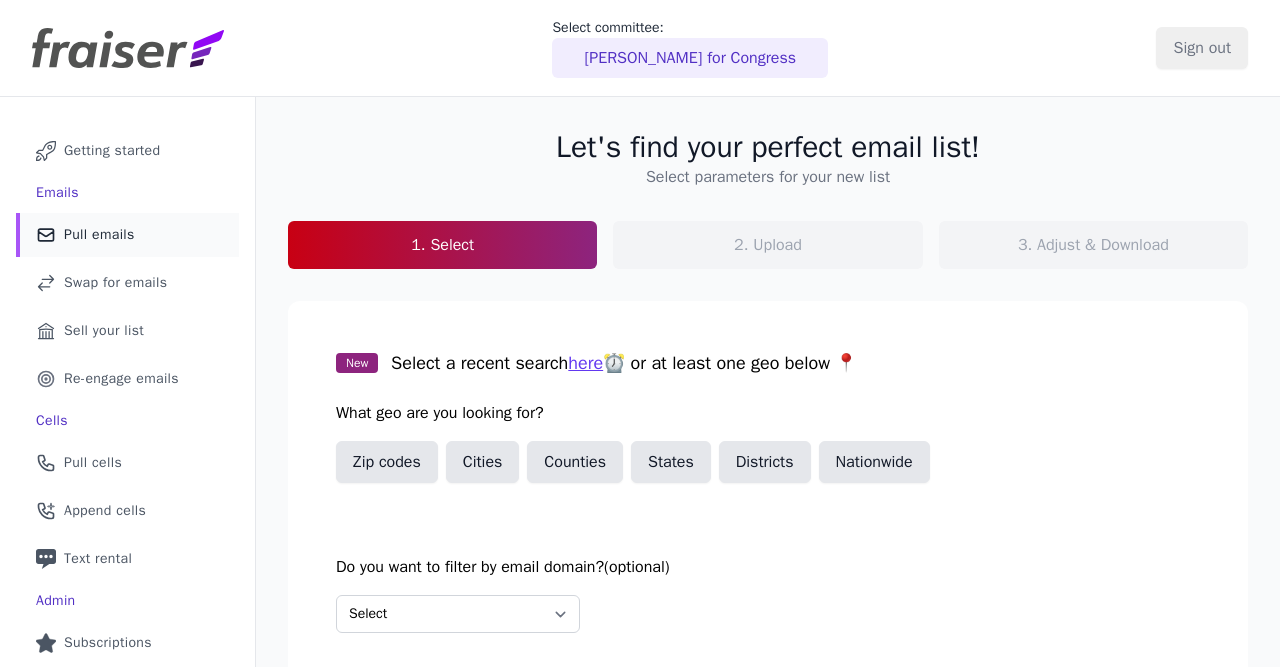 scroll, scrollTop: 0, scrollLeft: 0, axis: both 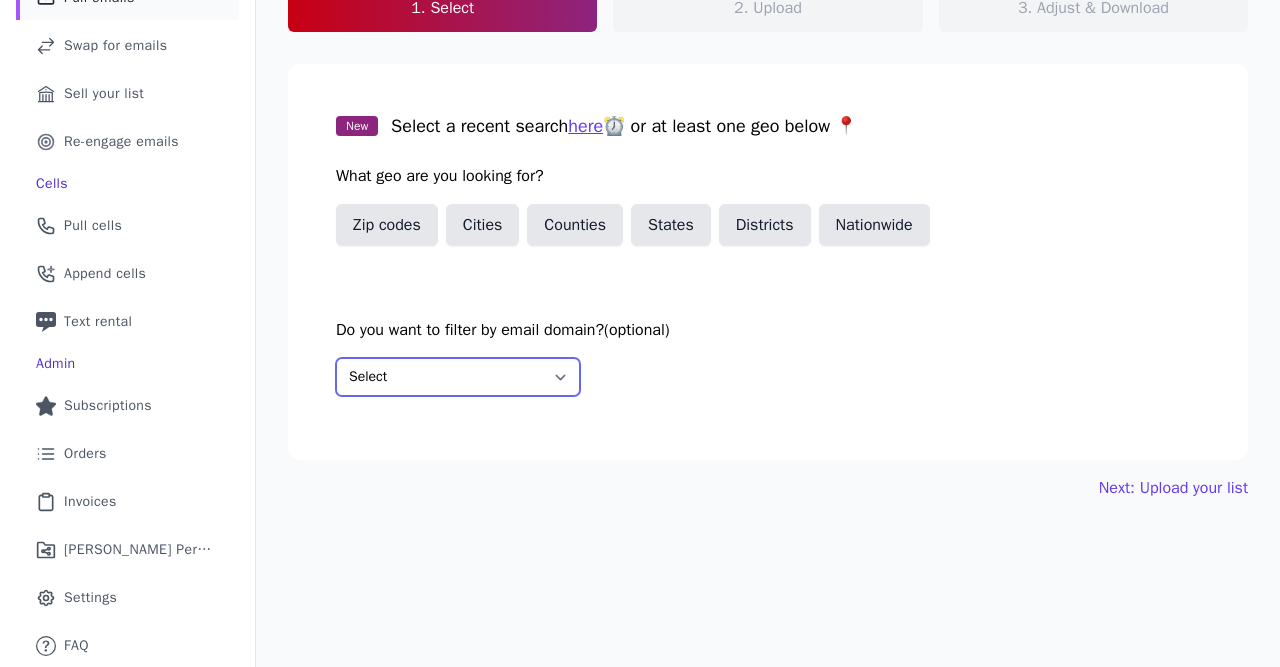 select on "Include" 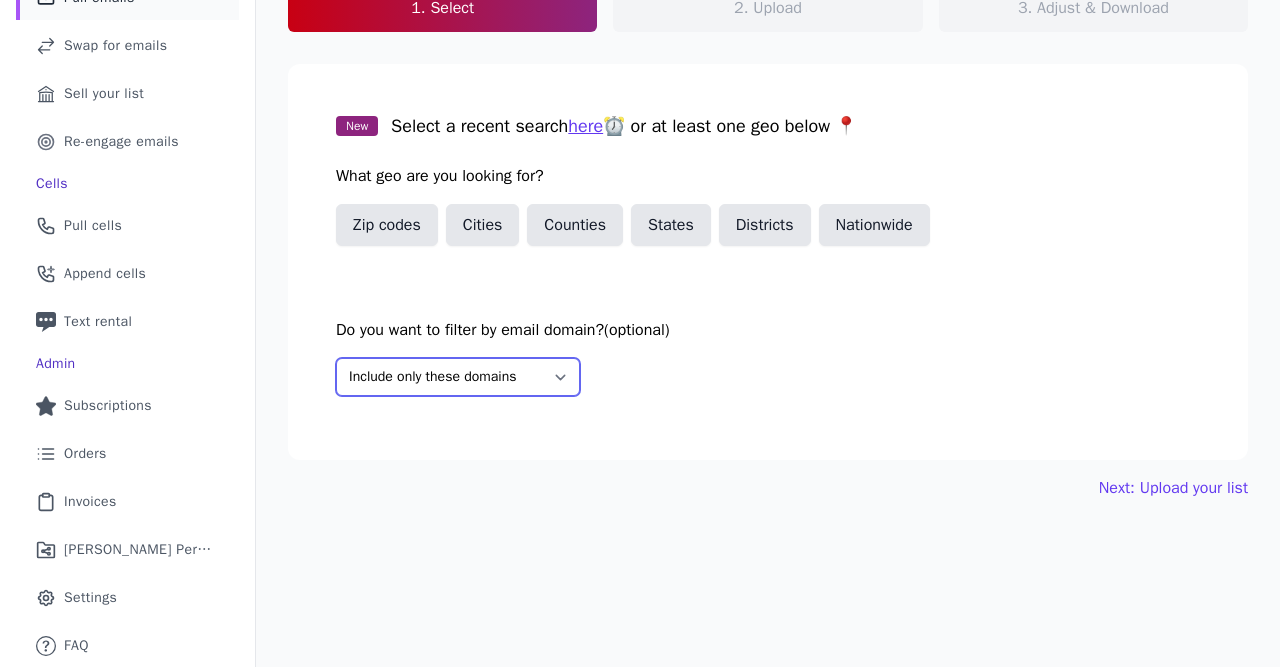 click on "Include only these domains" at bounding box center (0, 0) 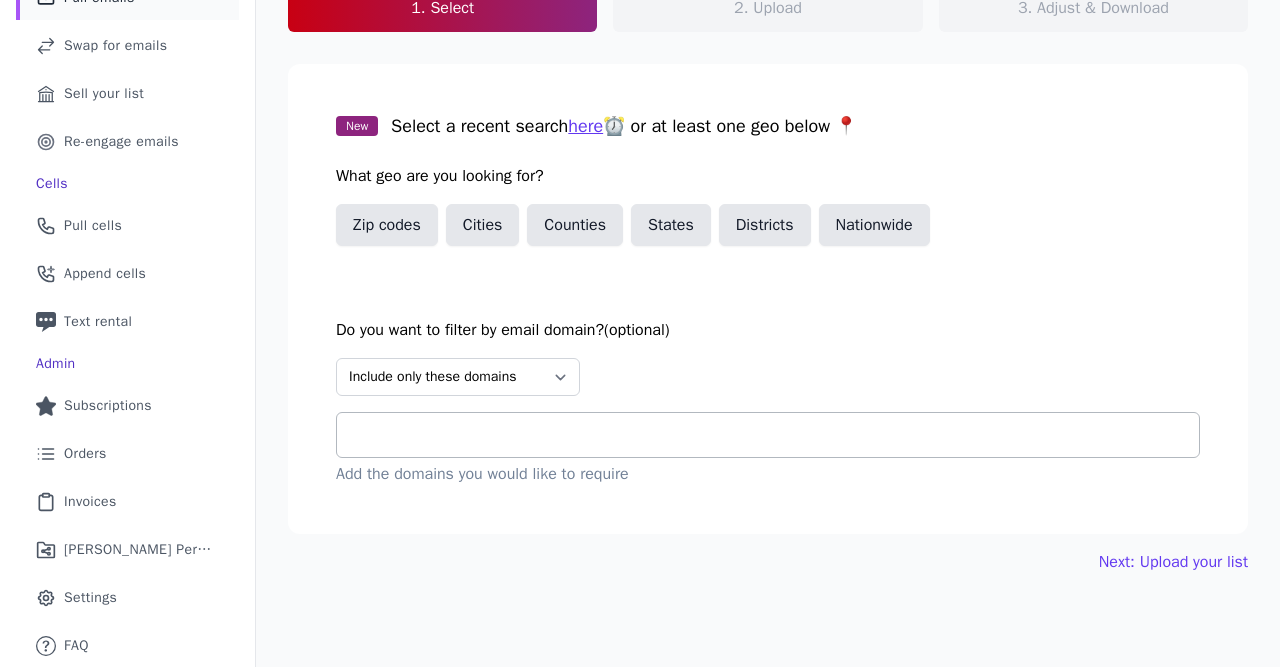 click at bounding box center [776, 435] 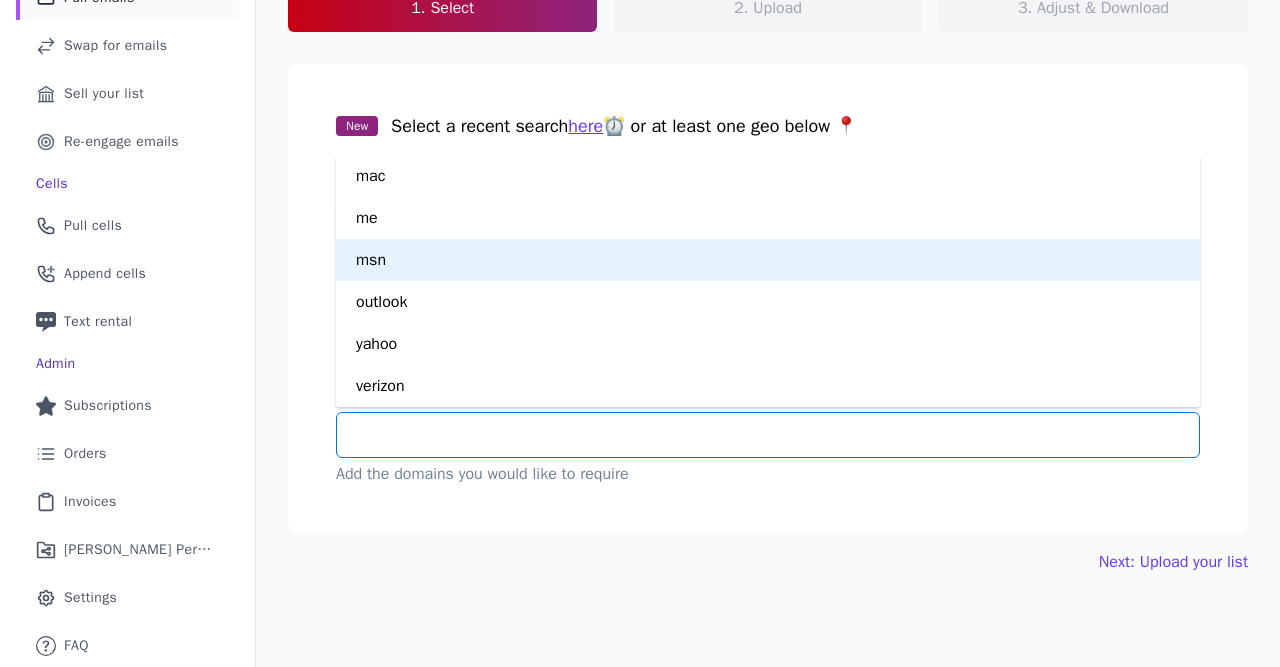 scroll, scrollTop: 0, scrollLeft: 0, axis: both 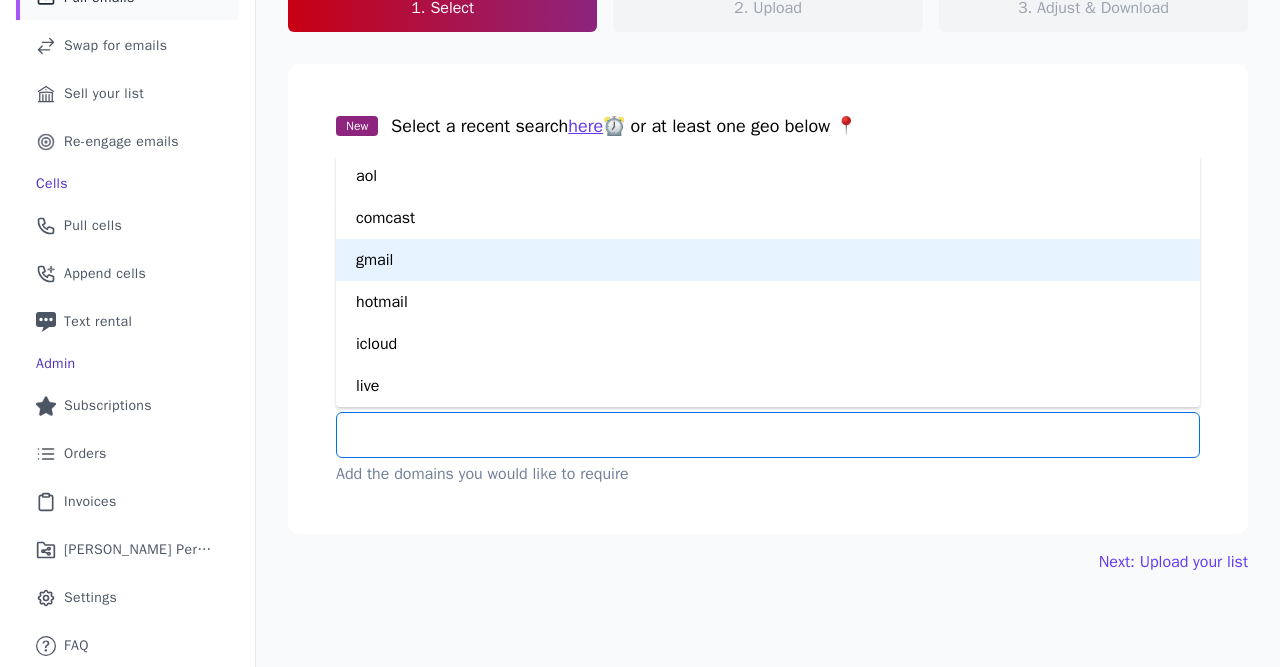click on "gmail" at bounding box center (768, 260) 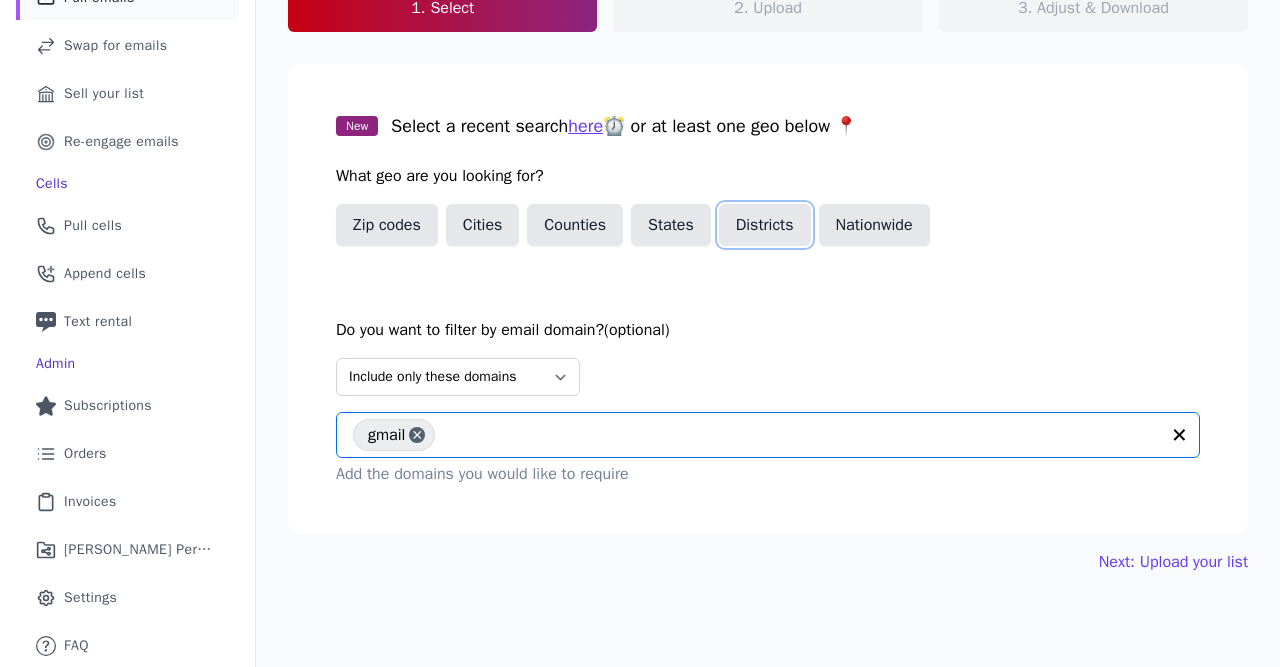 click on "Districts" at bounding box center (765, 225) 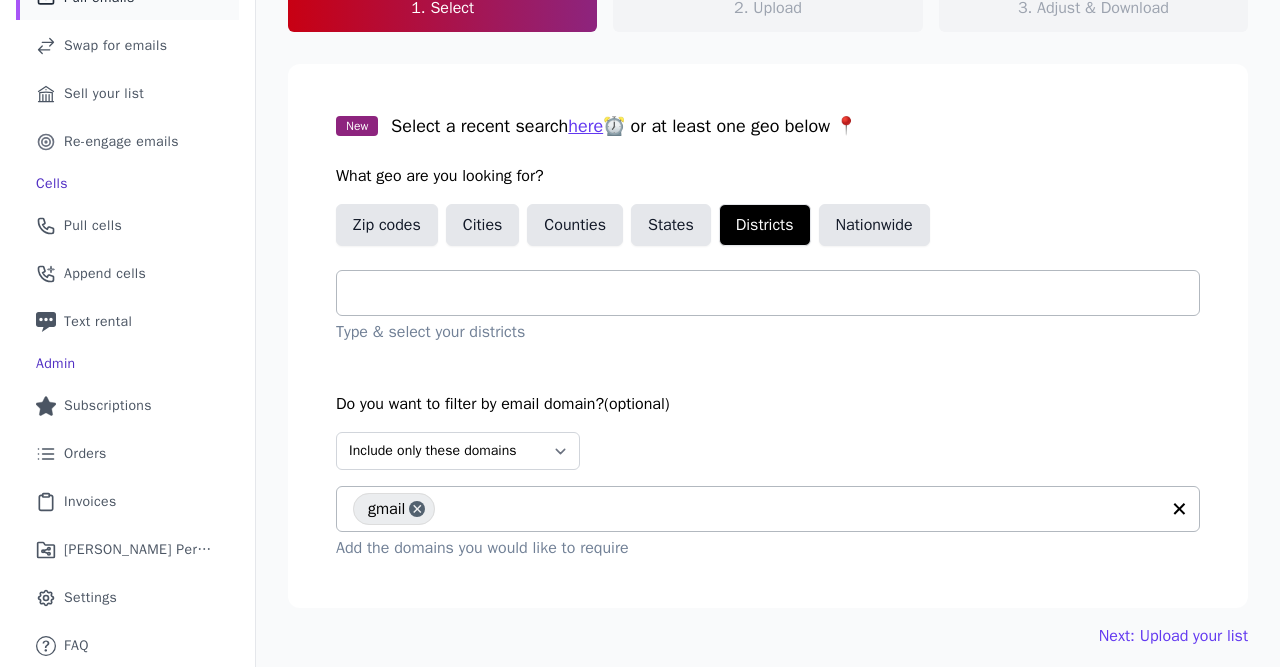click at bounding box center [776, 293] 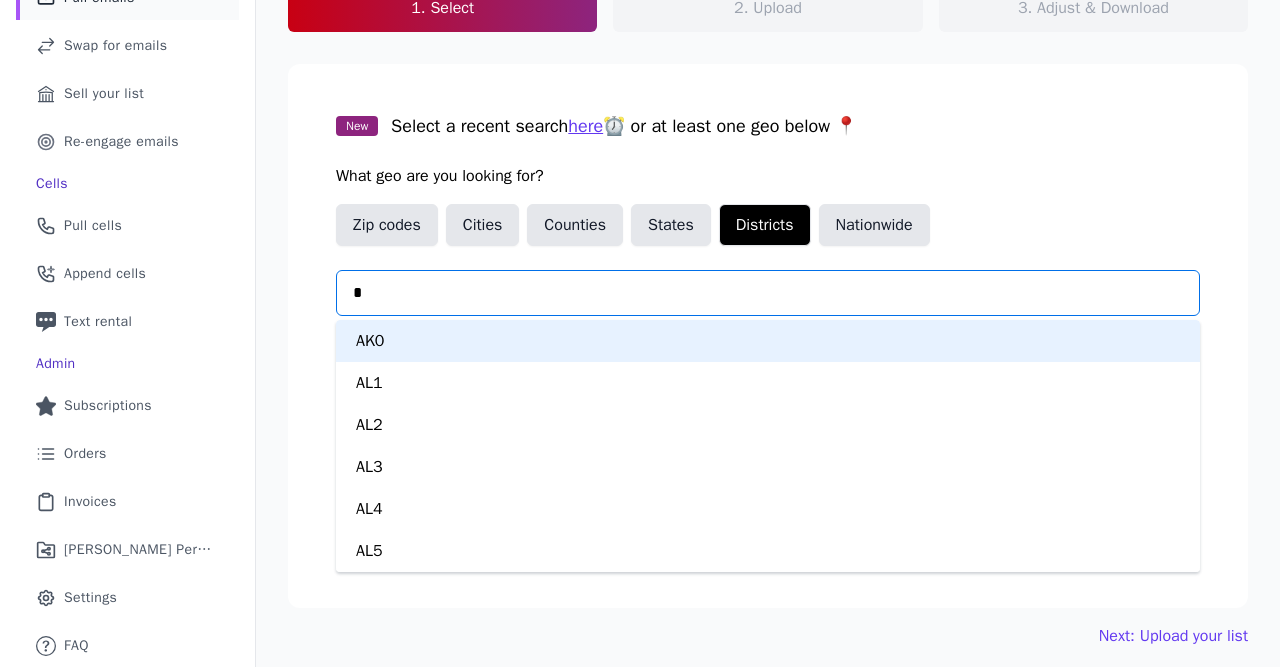 type on "**" 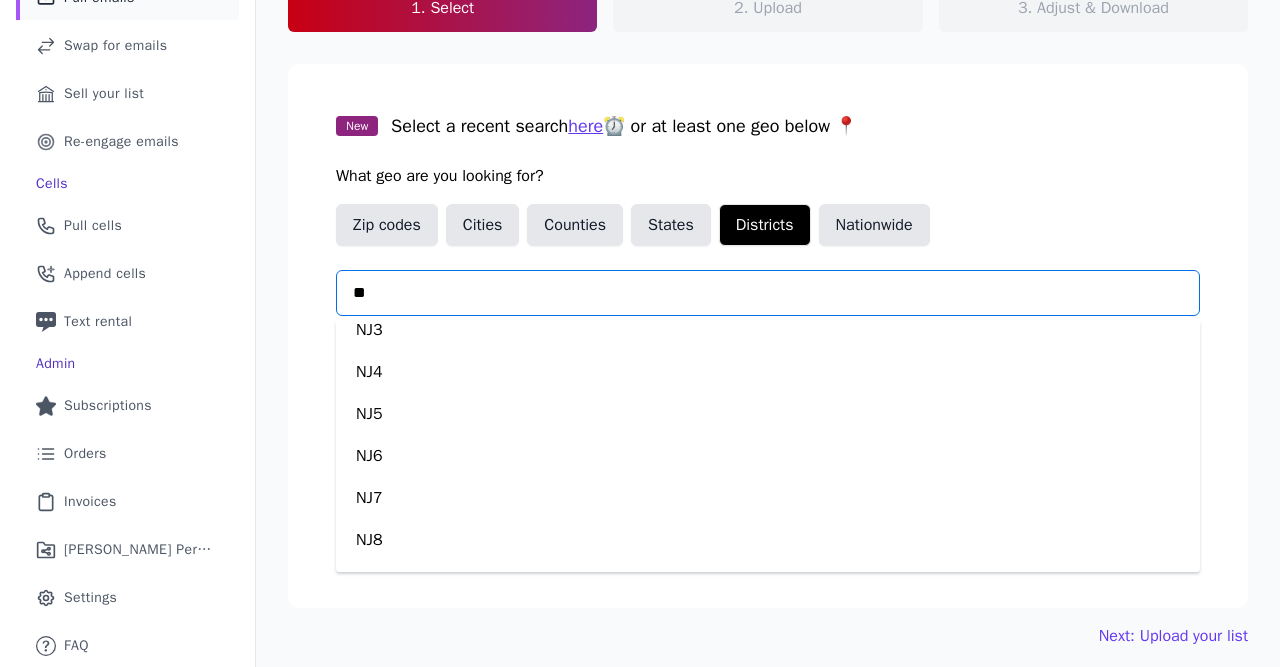 scroll, scrollTop: 252, scrollLeft: 0, axis: vertical 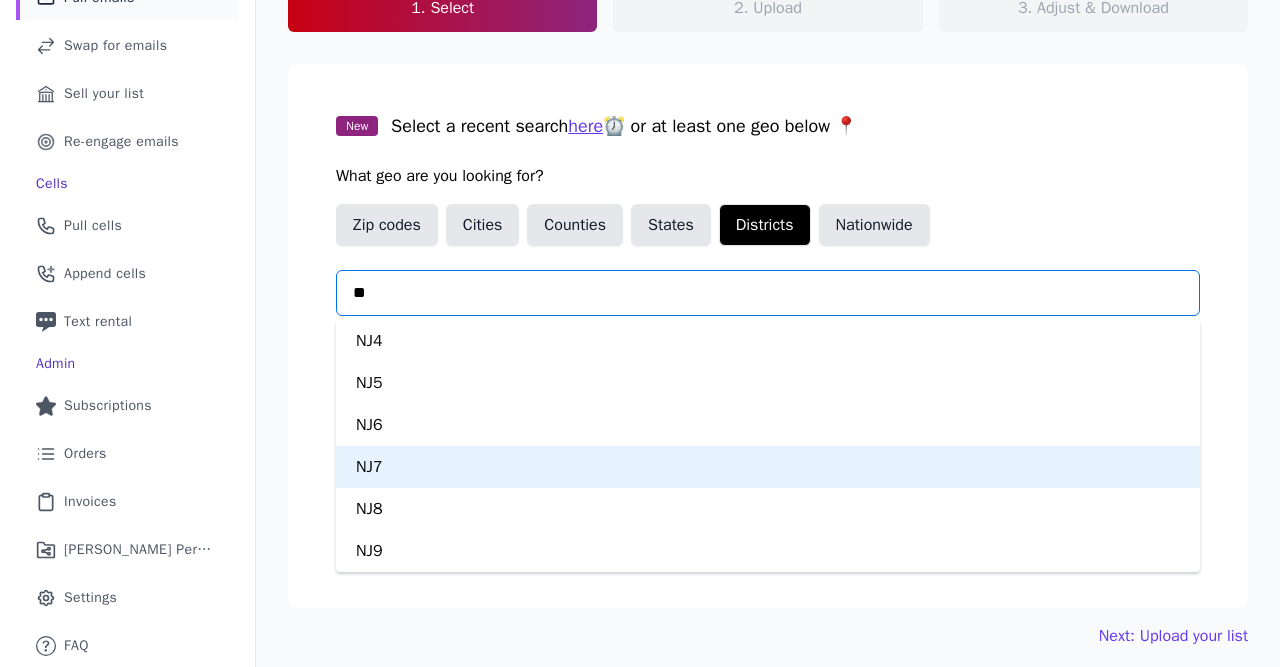 click on "NJ7" at bounding box center (768, 467) 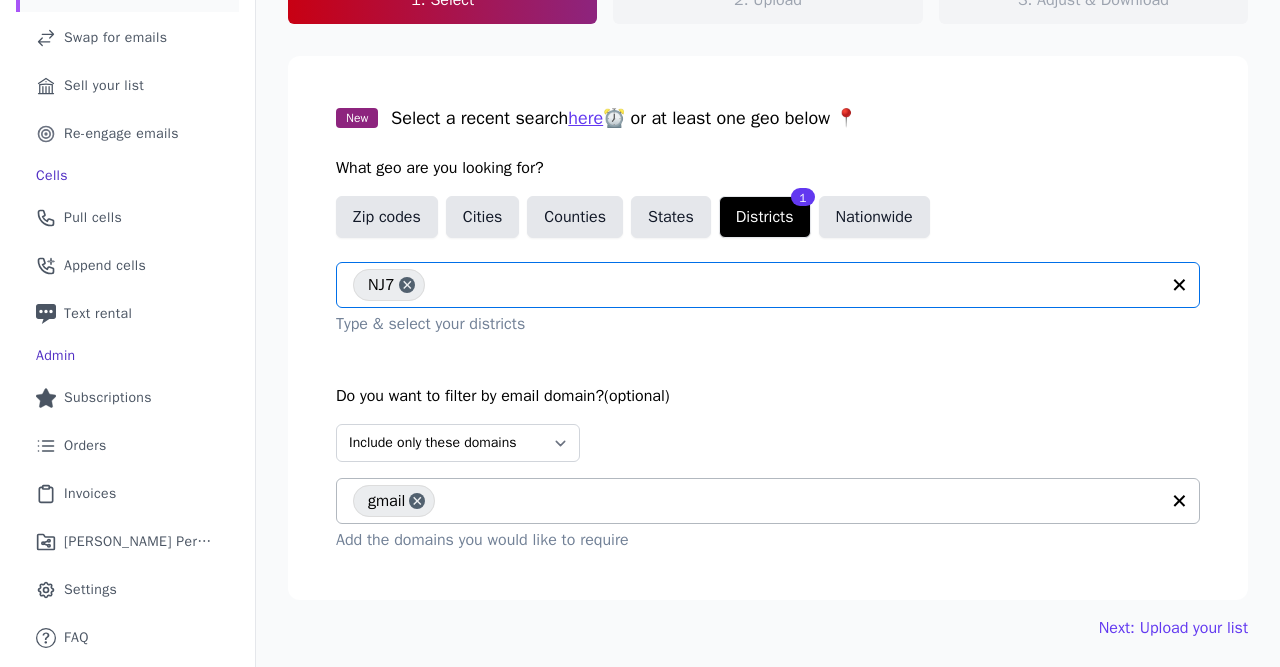scroll, scrollTop: 247, scrollLeft: 0, axis: vertical 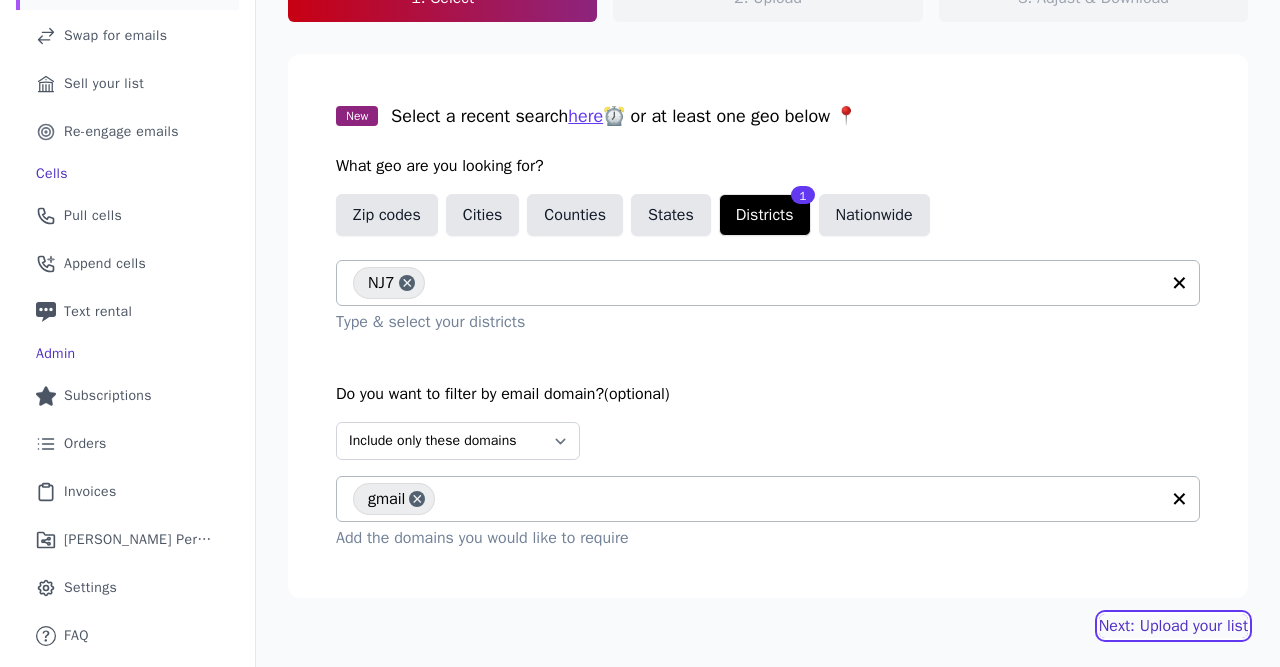 click on "Next: Upload your list" at bounding box center (1173, 626) 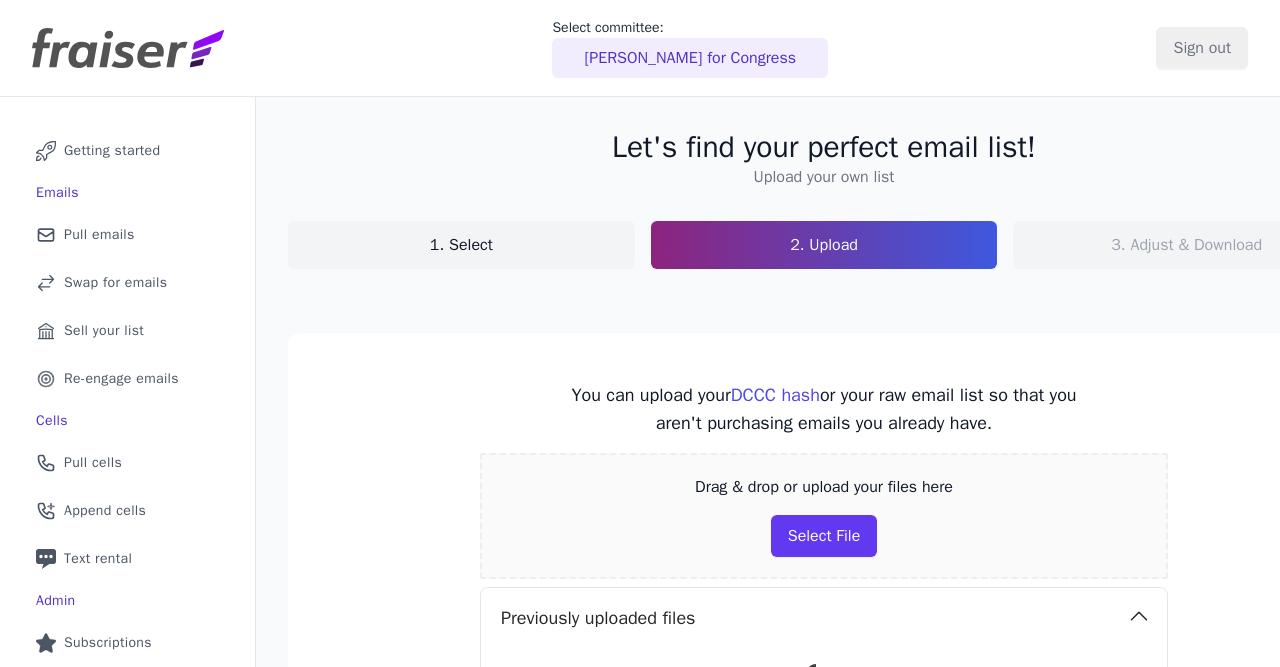 scroll, scrollTop: 0, scrollLeft: 0, axis: both 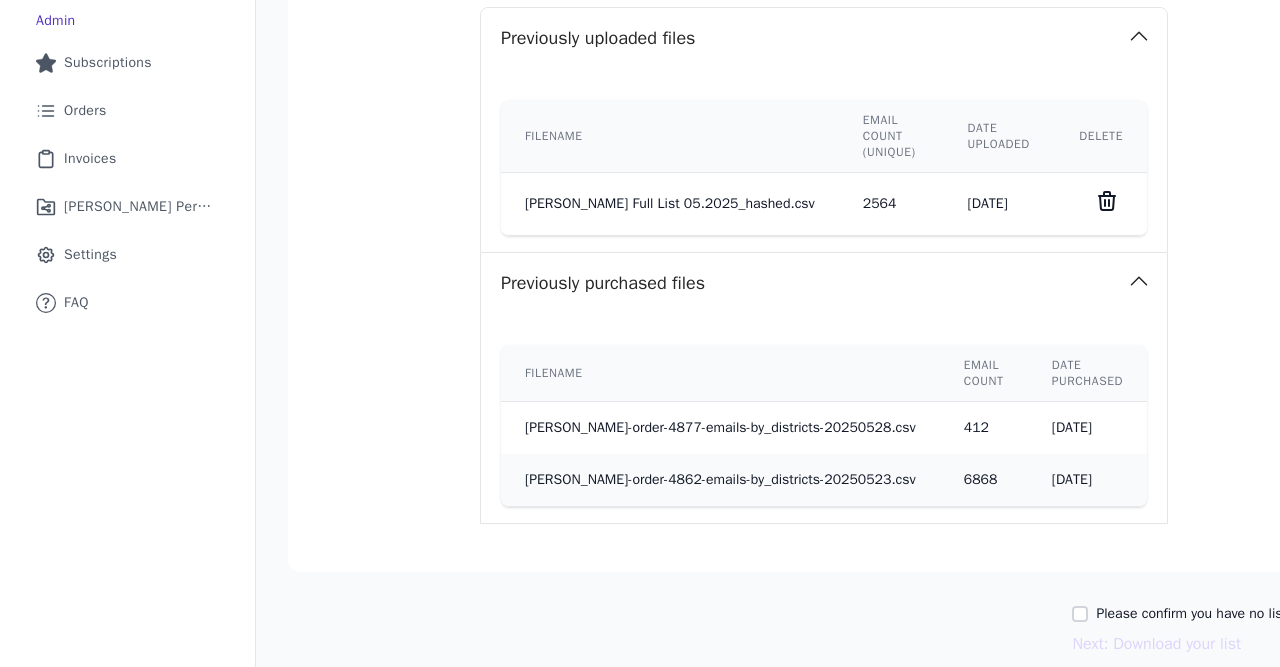 click on "Please confirm you have no lists to upload." at bounding box center [1228, 614] 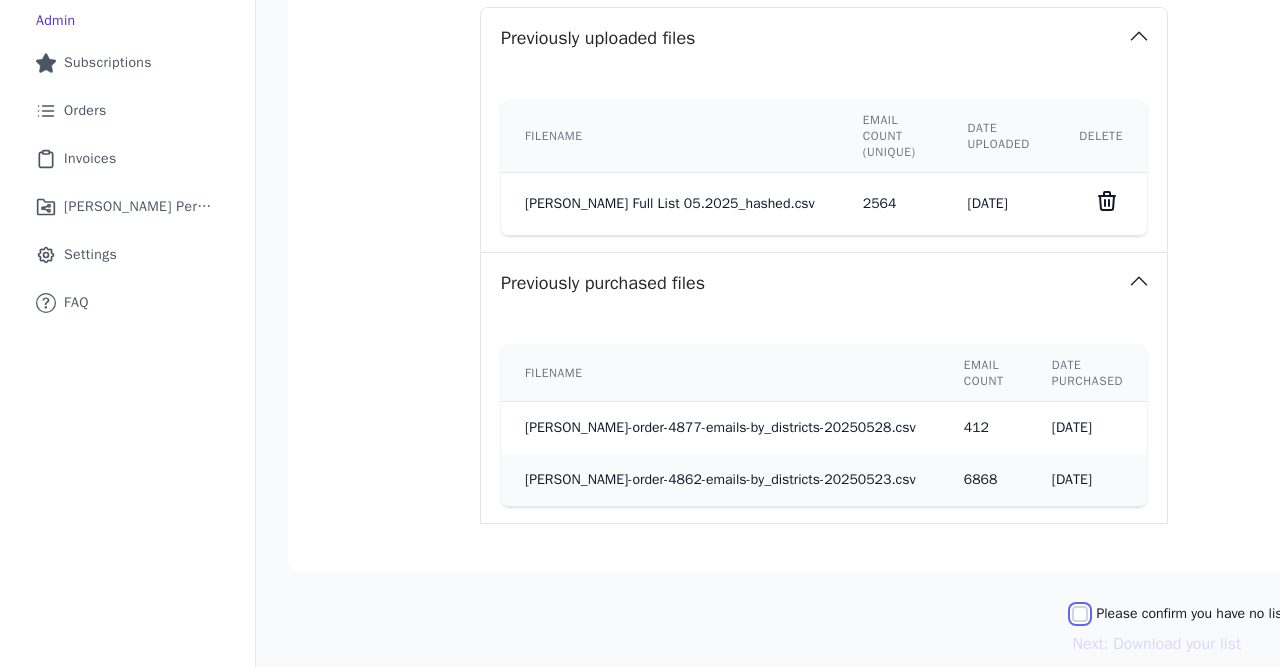 click on "Please confirm you have no lists to upload." at bounding box center (1080, 614) 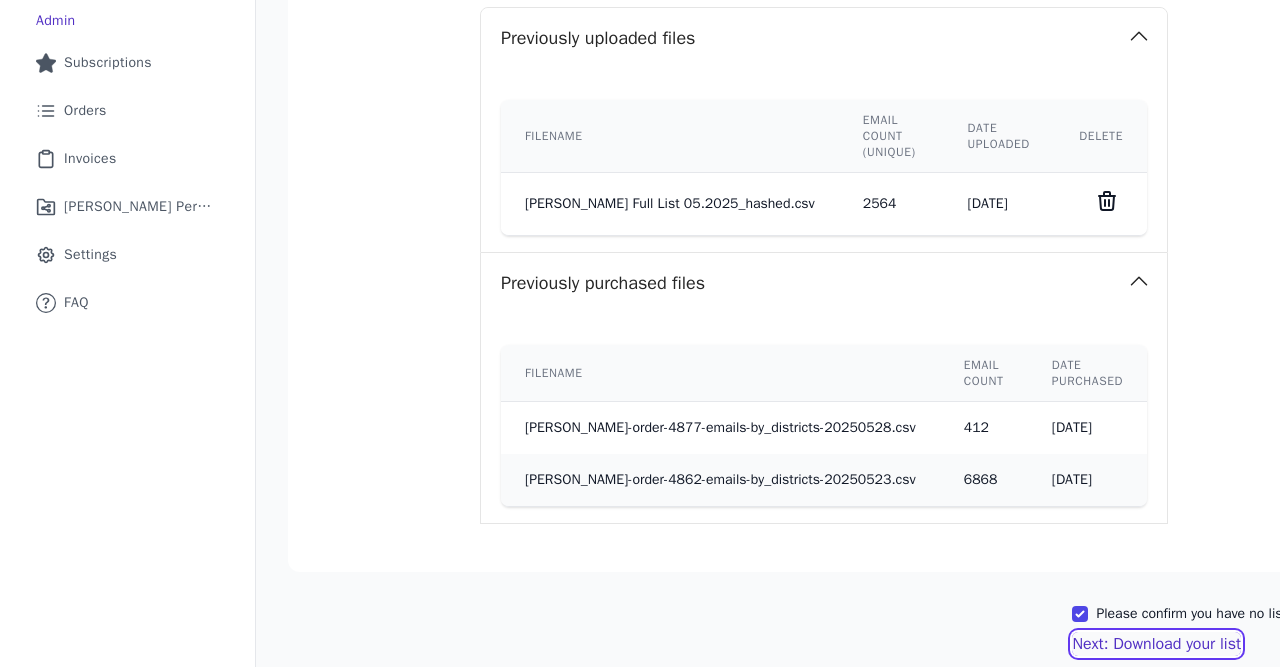 click on "Next: Download your list" at bounding box center (1156, 644) 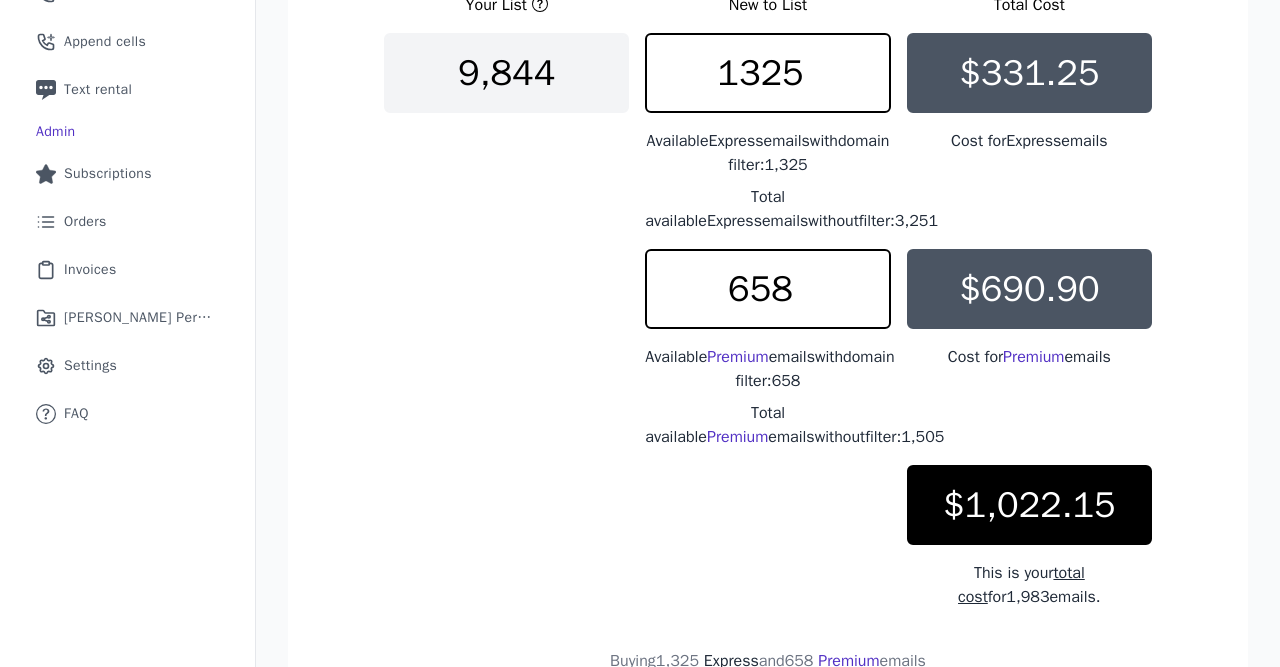 scroll, scrollTop: 353, scrollLeft: 0, axis: vertical 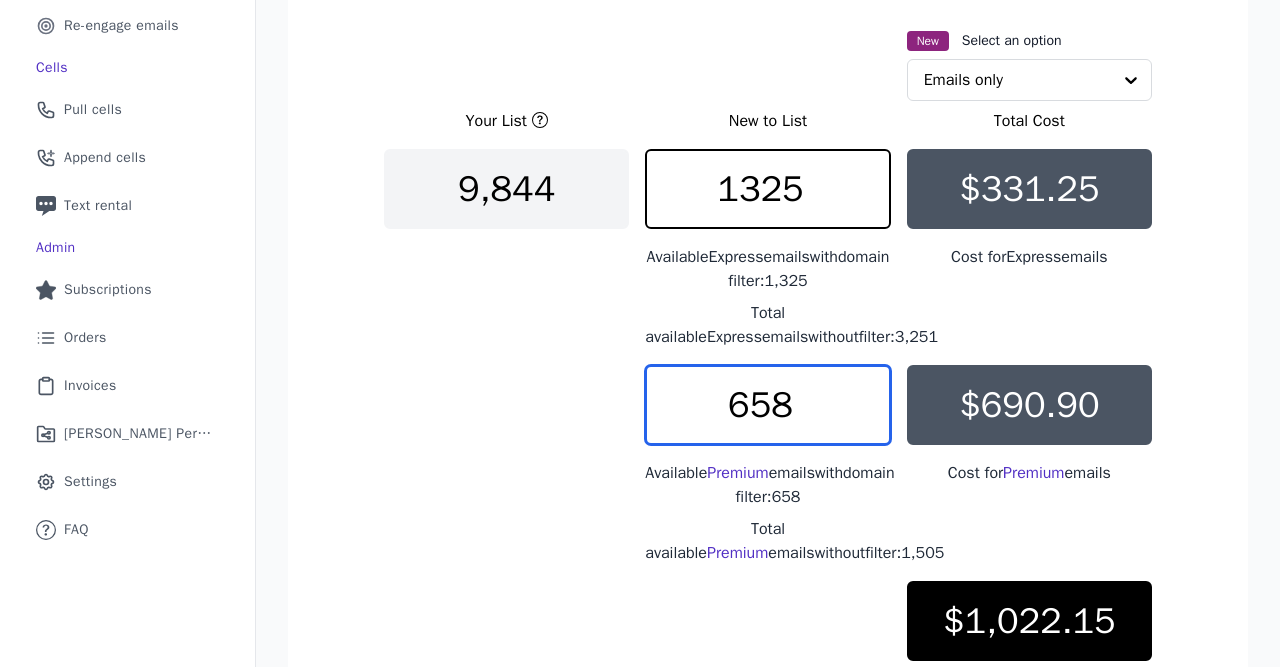 drag, startPoint x: 811, startPoint y: 406, endPoint x: 576, endPoint y: 405, distance: 235.00212 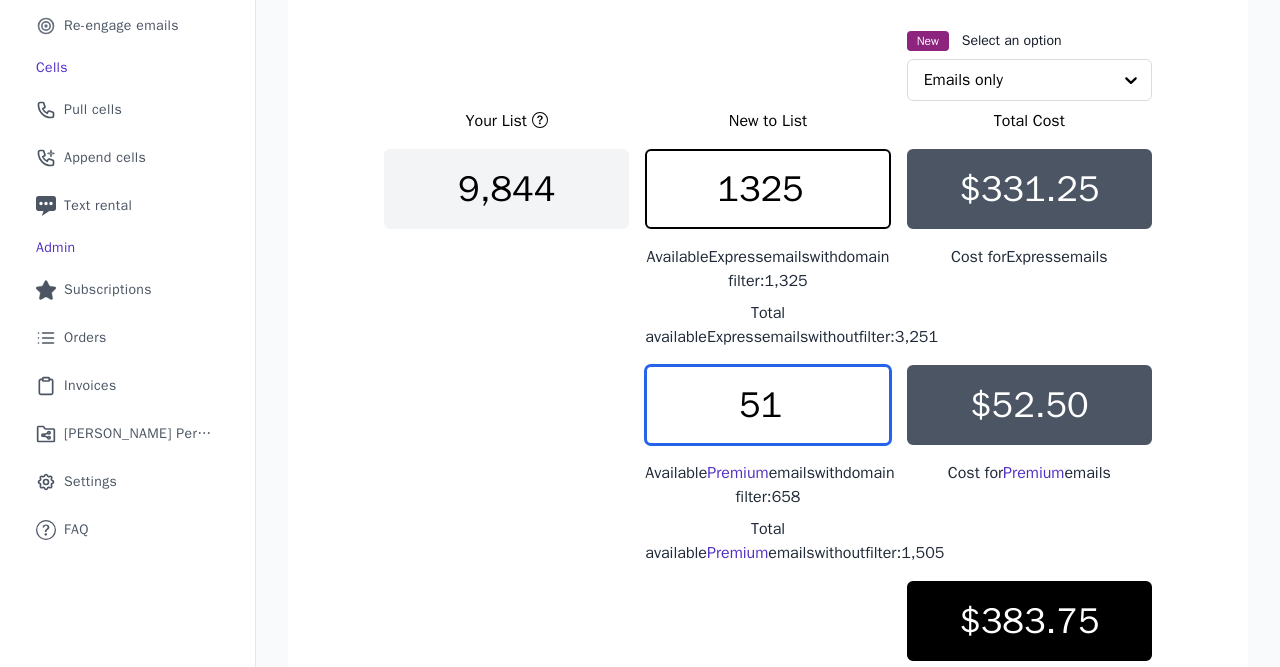 click on "51" at bounding box center (767, 405) 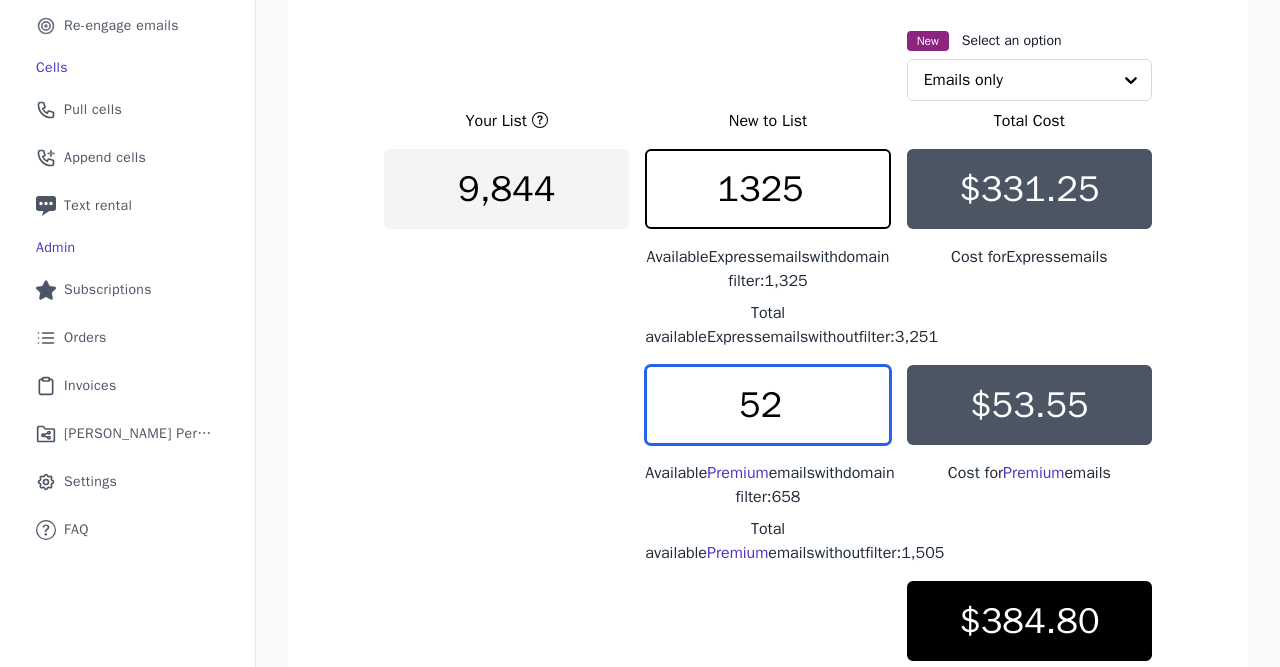click on "52" at bounding box center (767, 405) 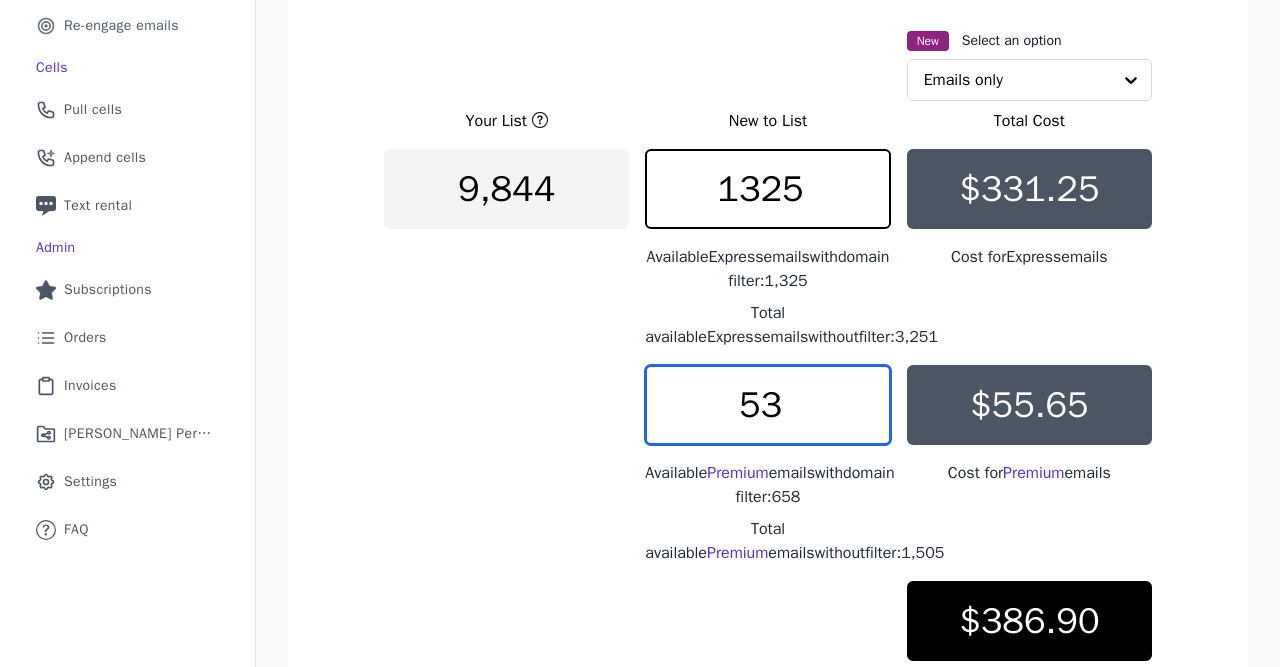 click on "53" at bounding box center (767, 405) 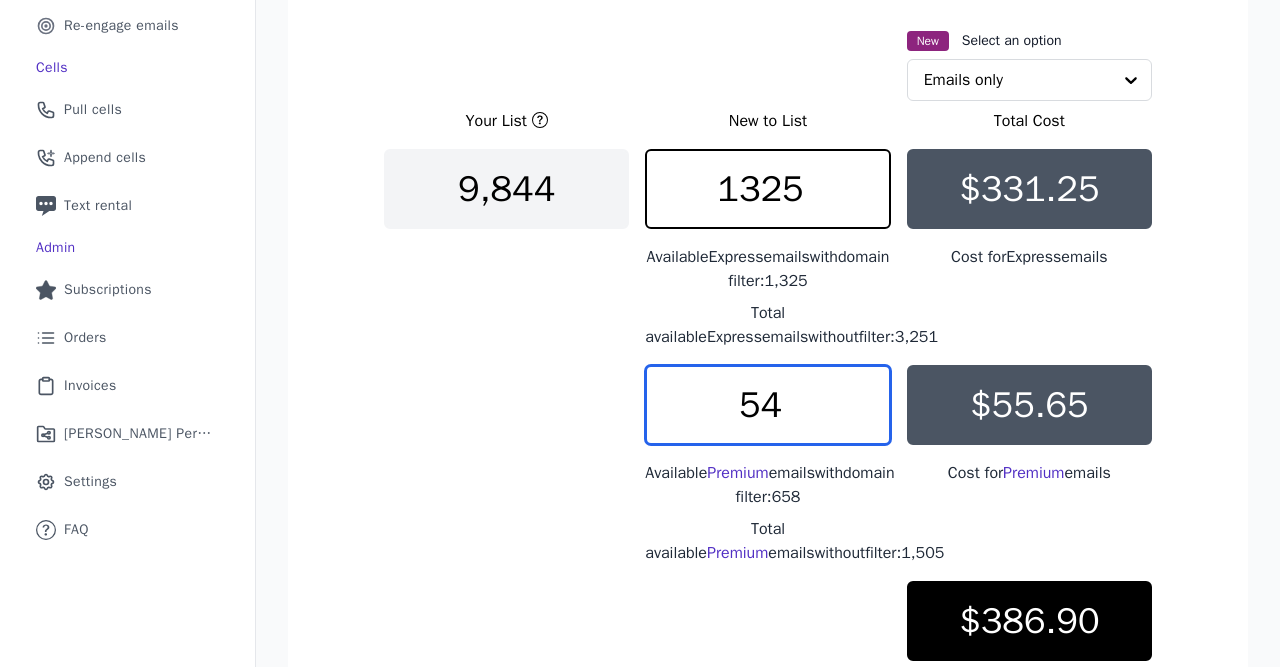 click on "54" at bounding box center [767, 405] 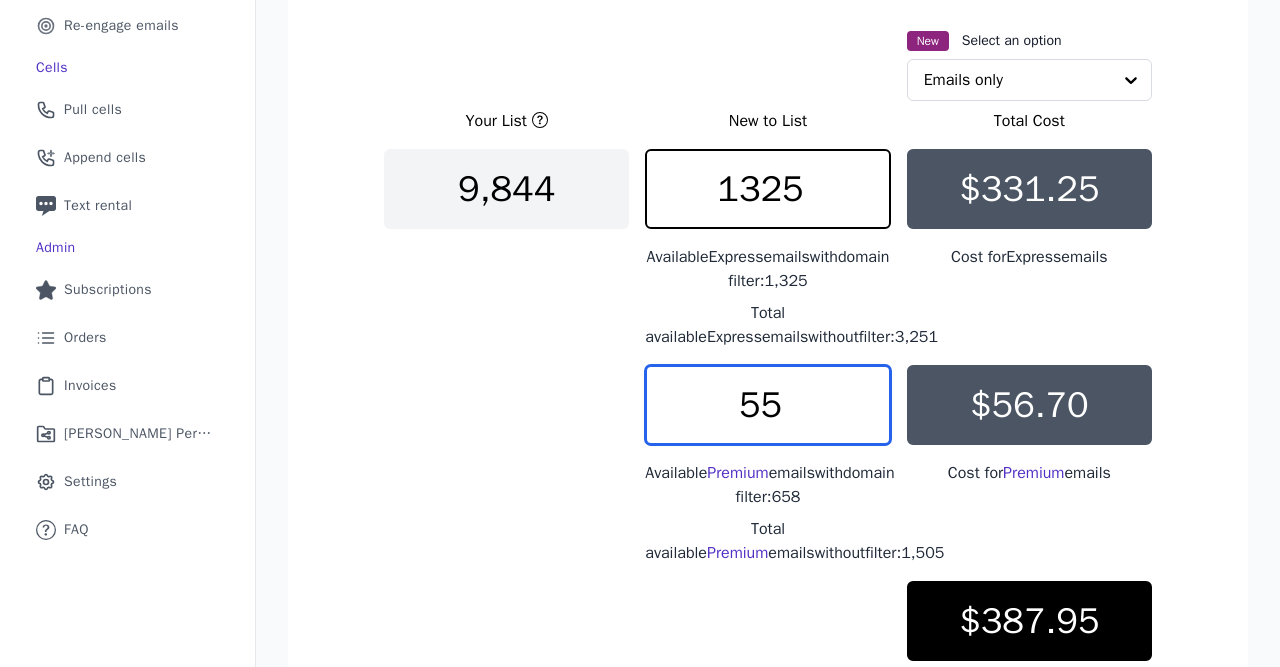click on "55" at bounding box center (767, 405) 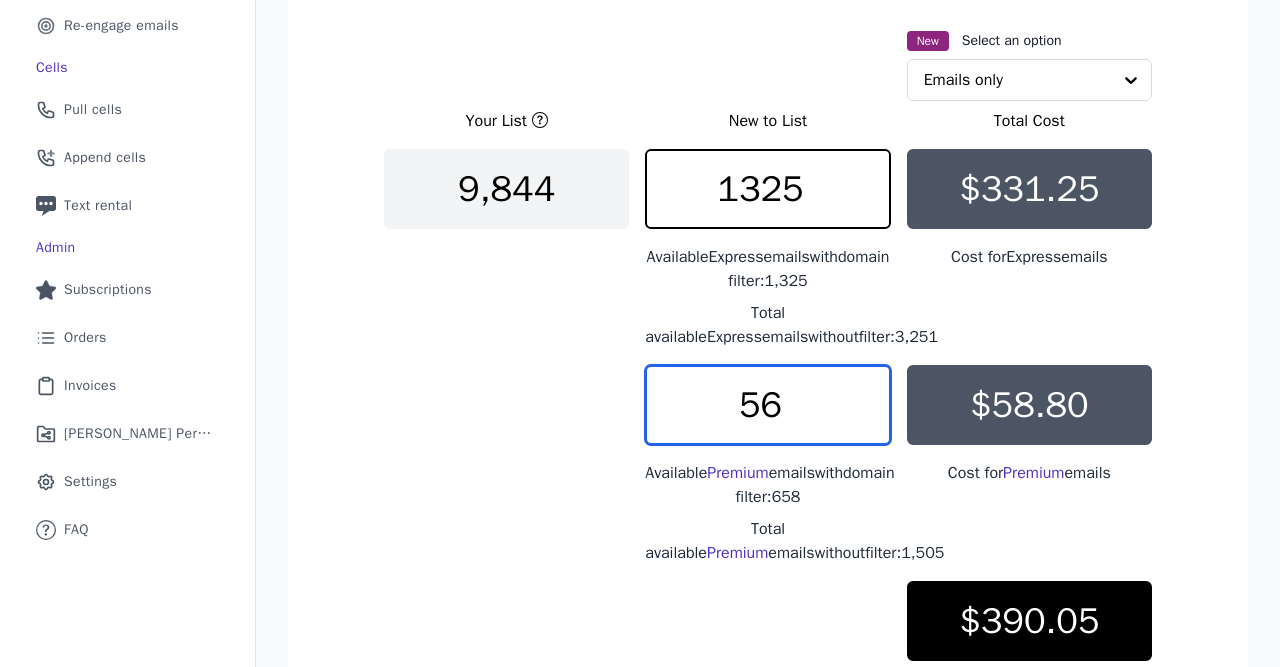 click on "56" at bounding box center (767, 405) 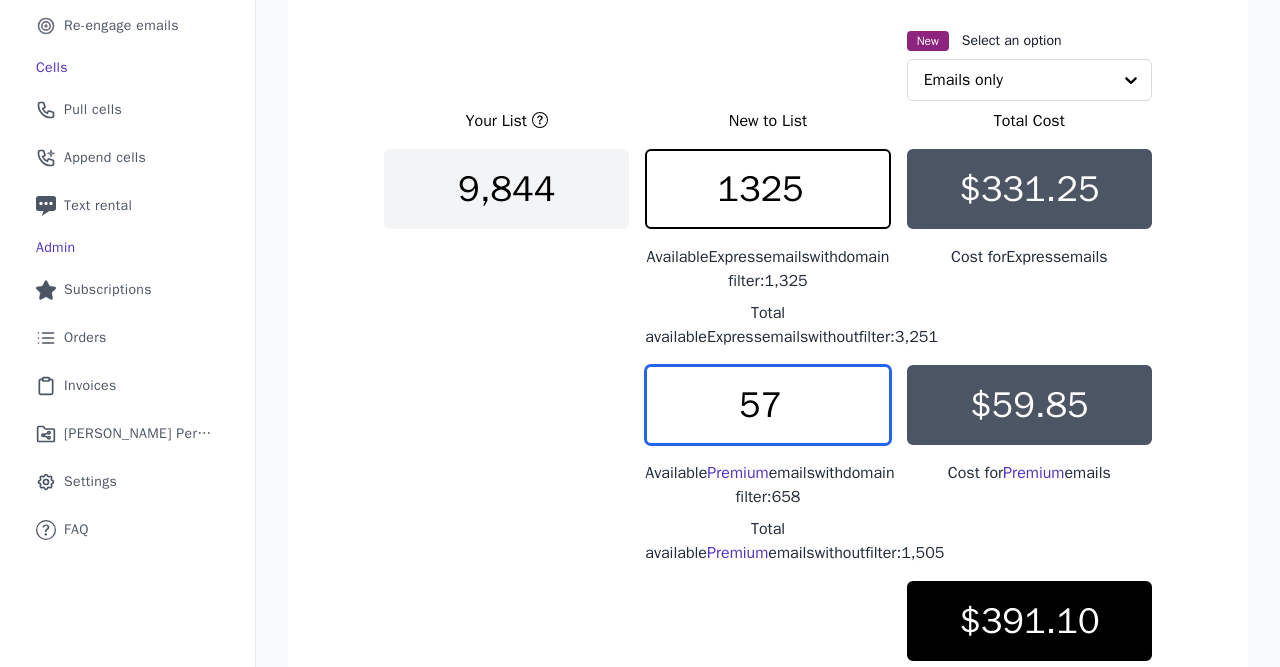 click on "57" at bounding box center [767, 405] 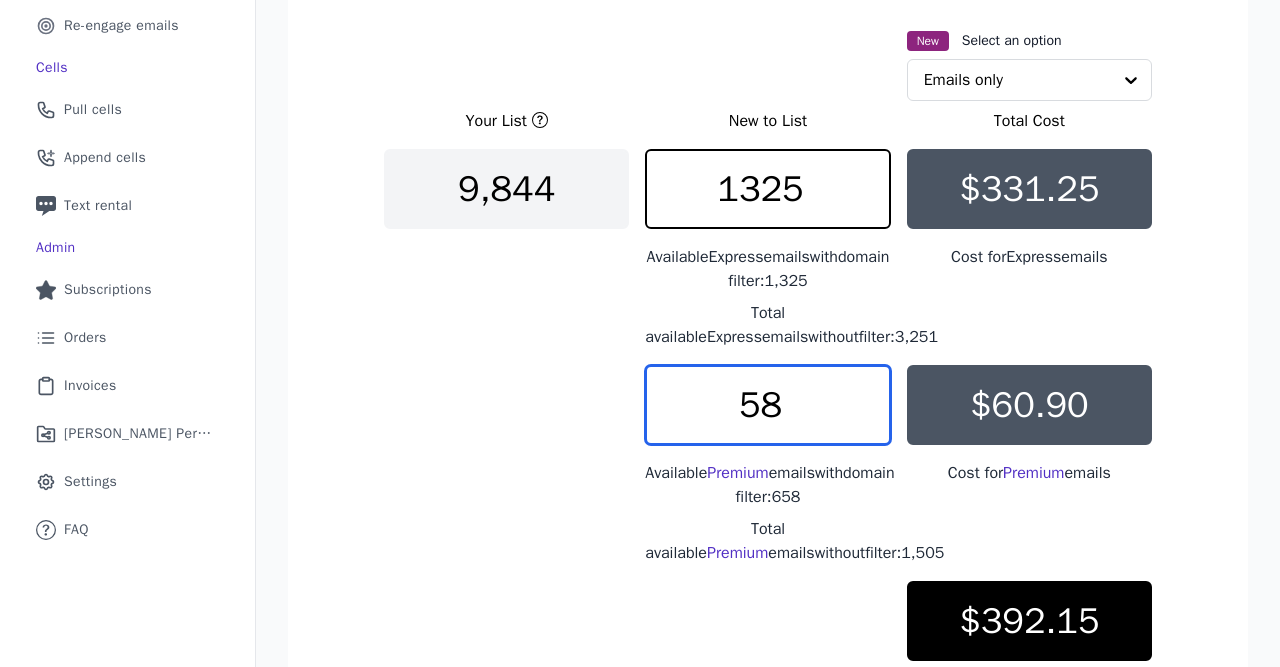 click on "58" at bounding box center (767, 405) 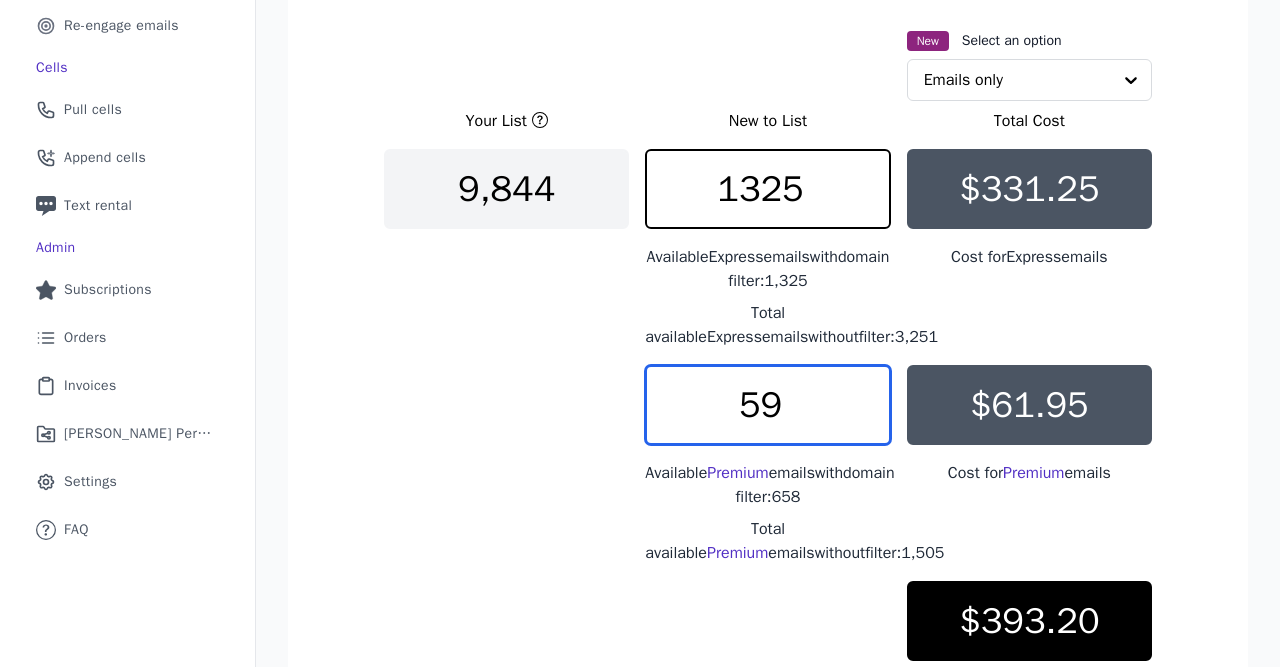 click on "59" at bounding box center (767, 405) 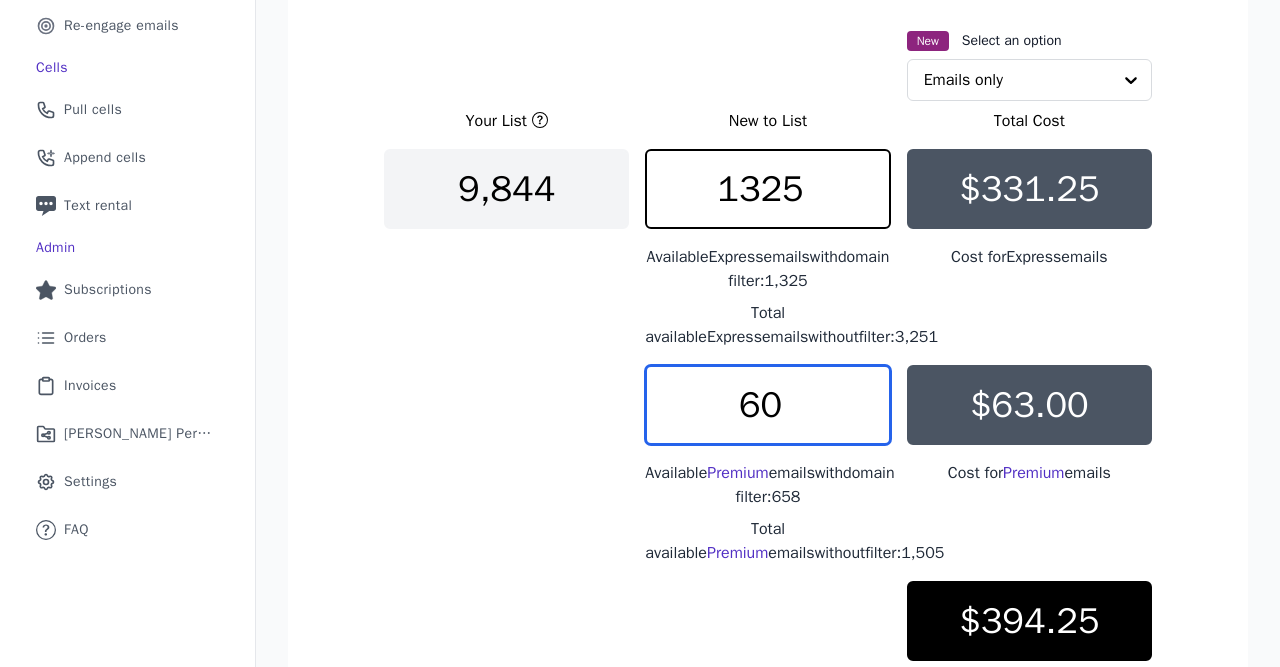 click on "60" at bounding box center (767, 405) 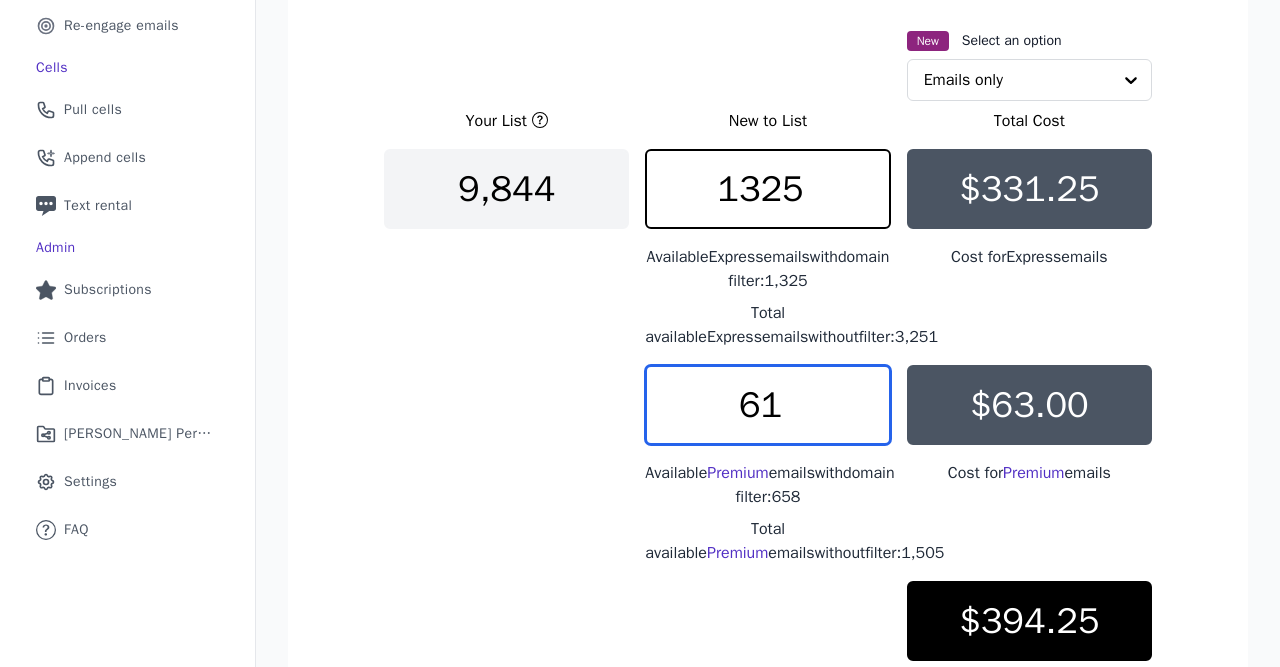 click on "61" at bounding box center [767, 405] 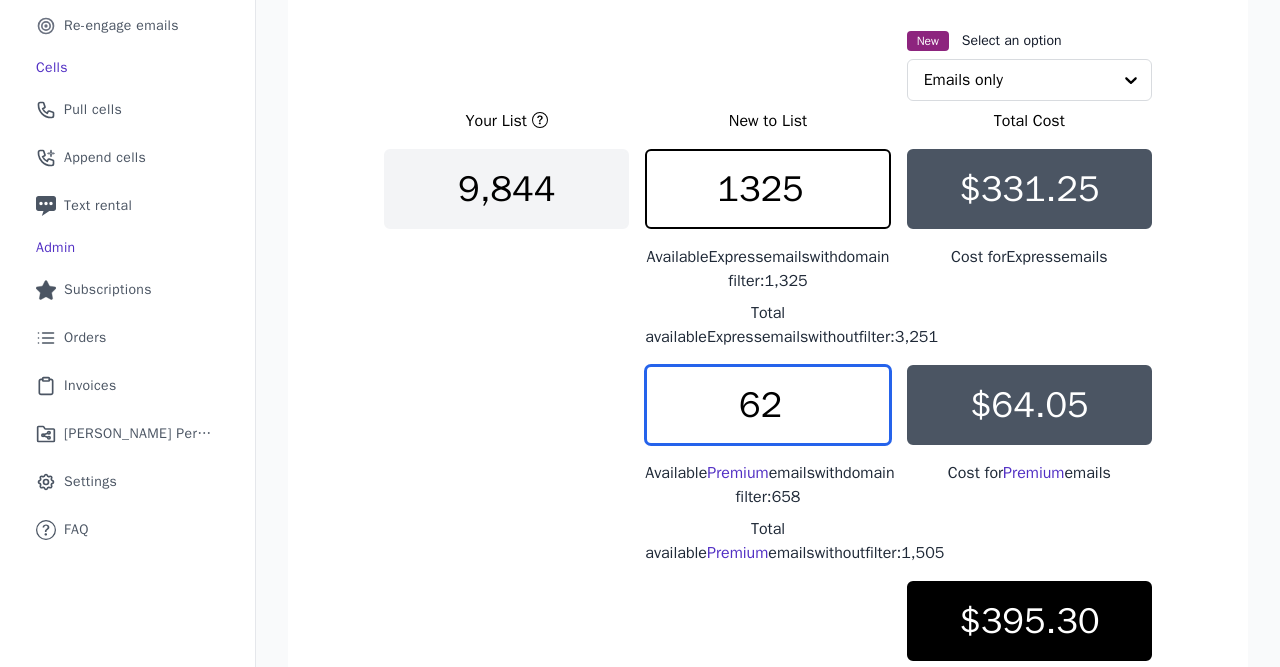click on "62" at bounding box center [767, 405] 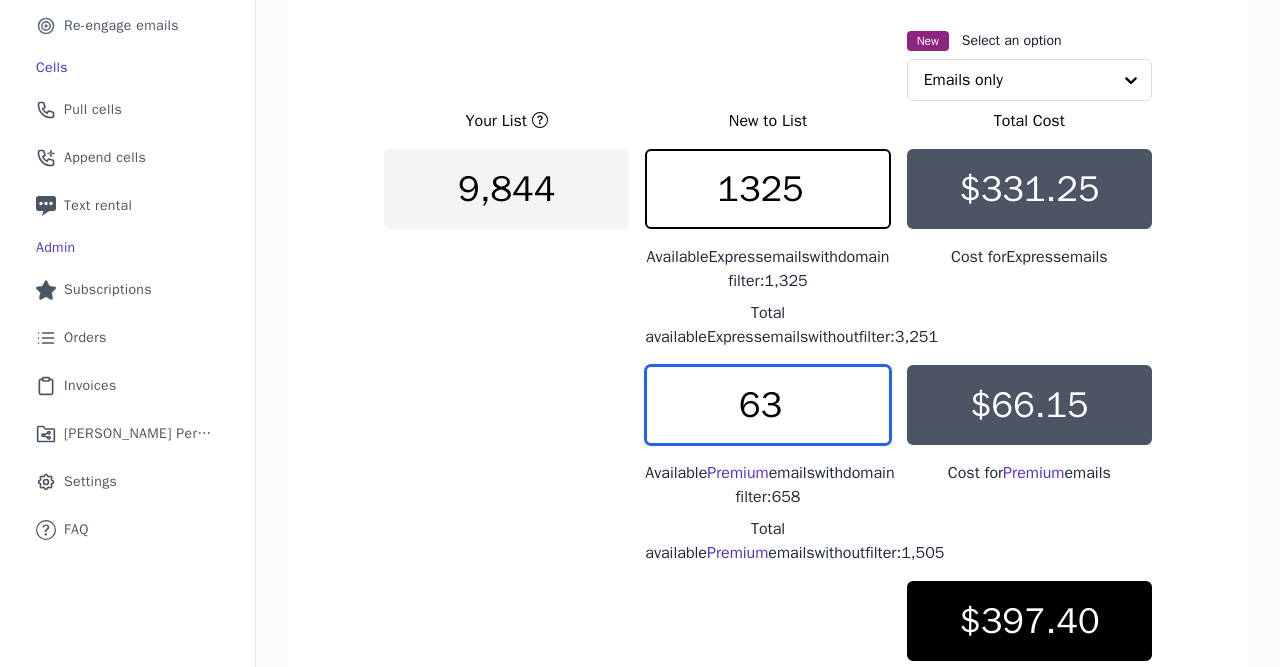 click on "63" at bounding box center (767, 405) 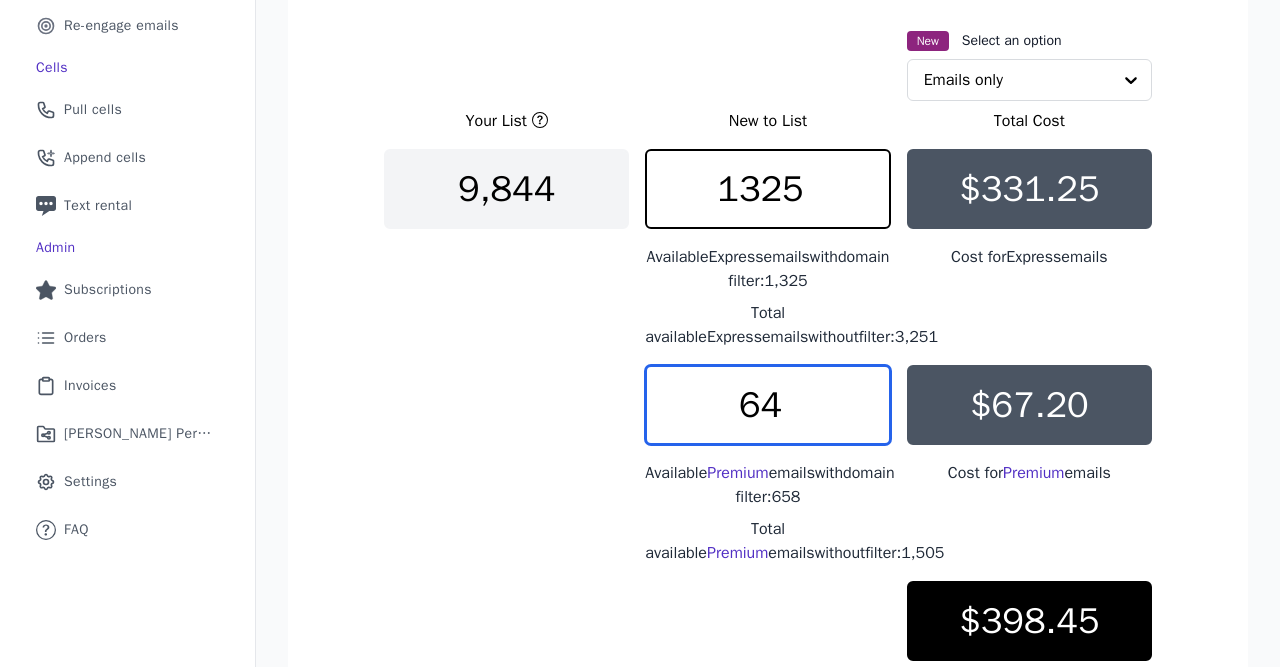 click on "64" at bounding box center (767, 405) 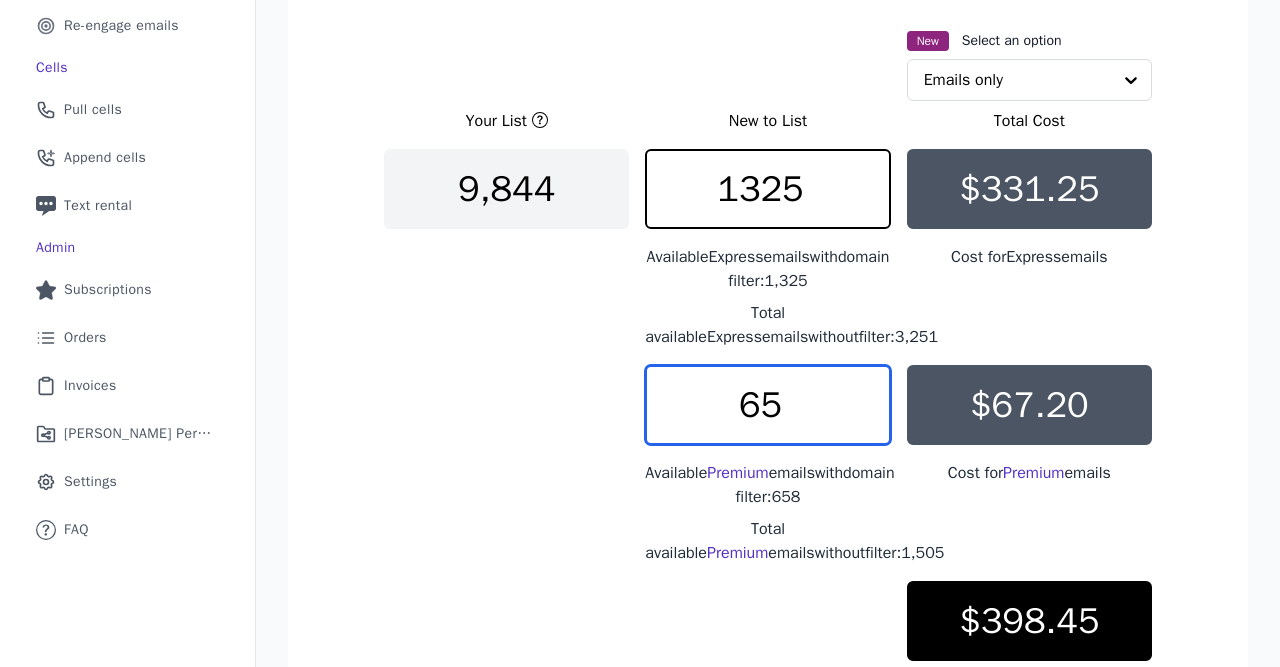 click on "65" at bounding box center [767, 405] 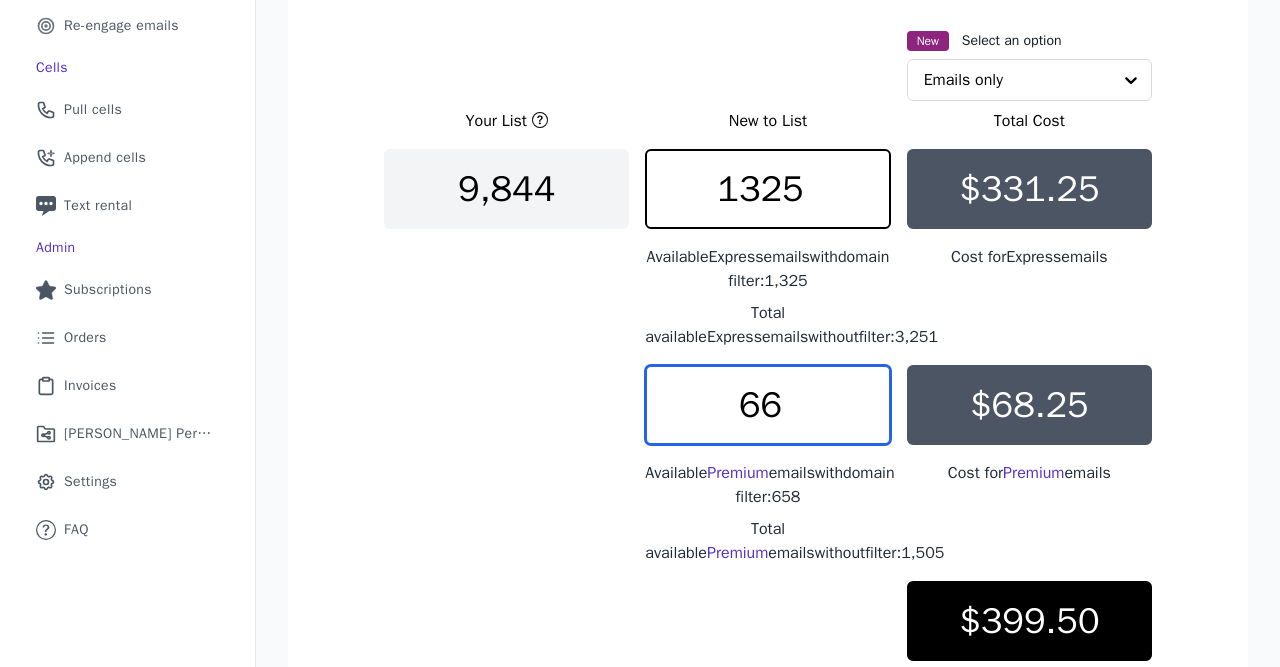 click on "66" at bounding box center (767, 405) 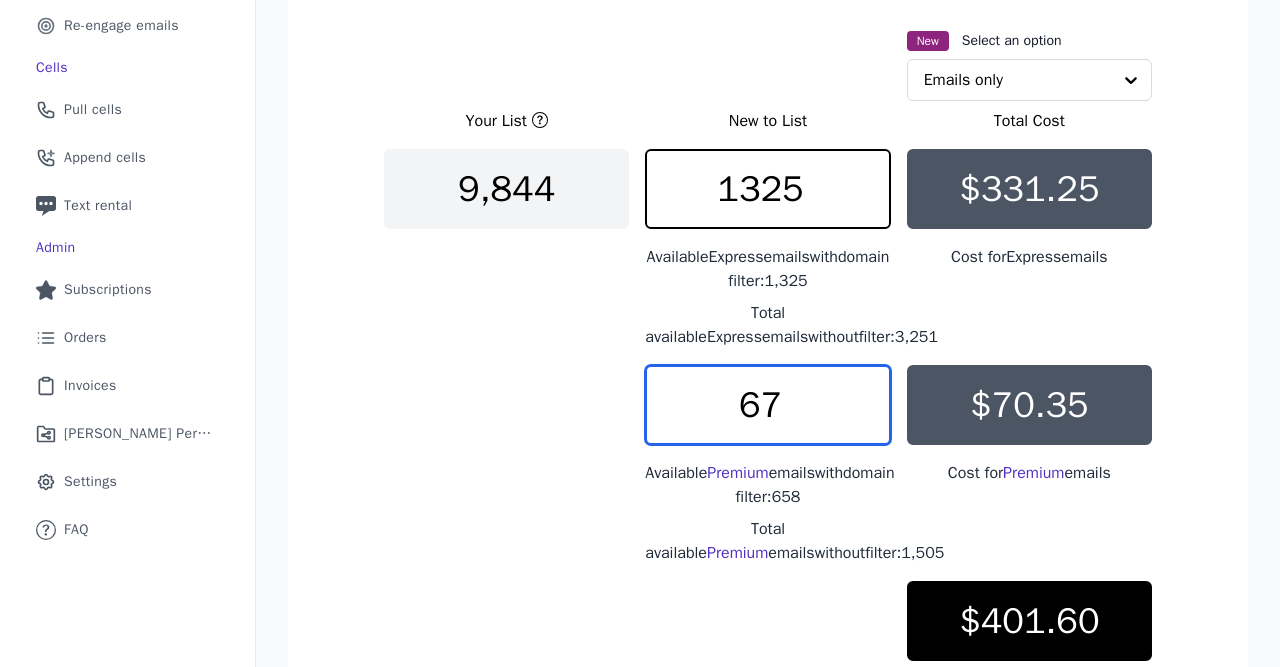 click on "67" at bounding box center [767, 405] 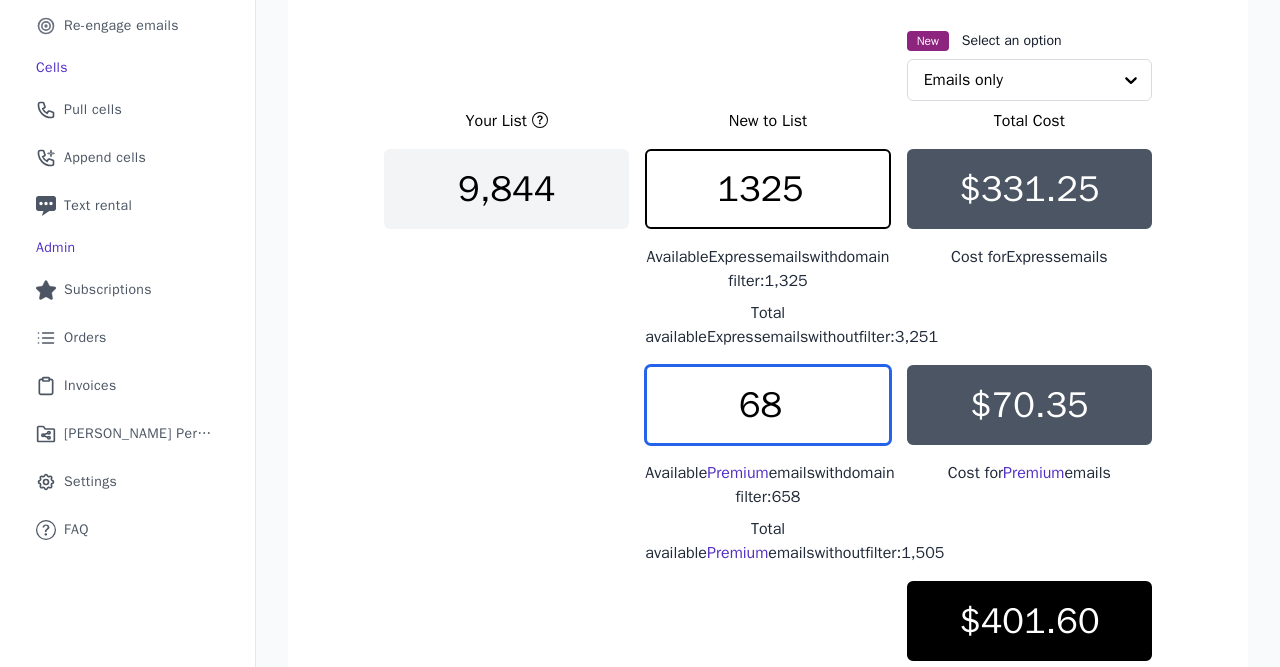 click on "68" at bounding box center (767, 405) 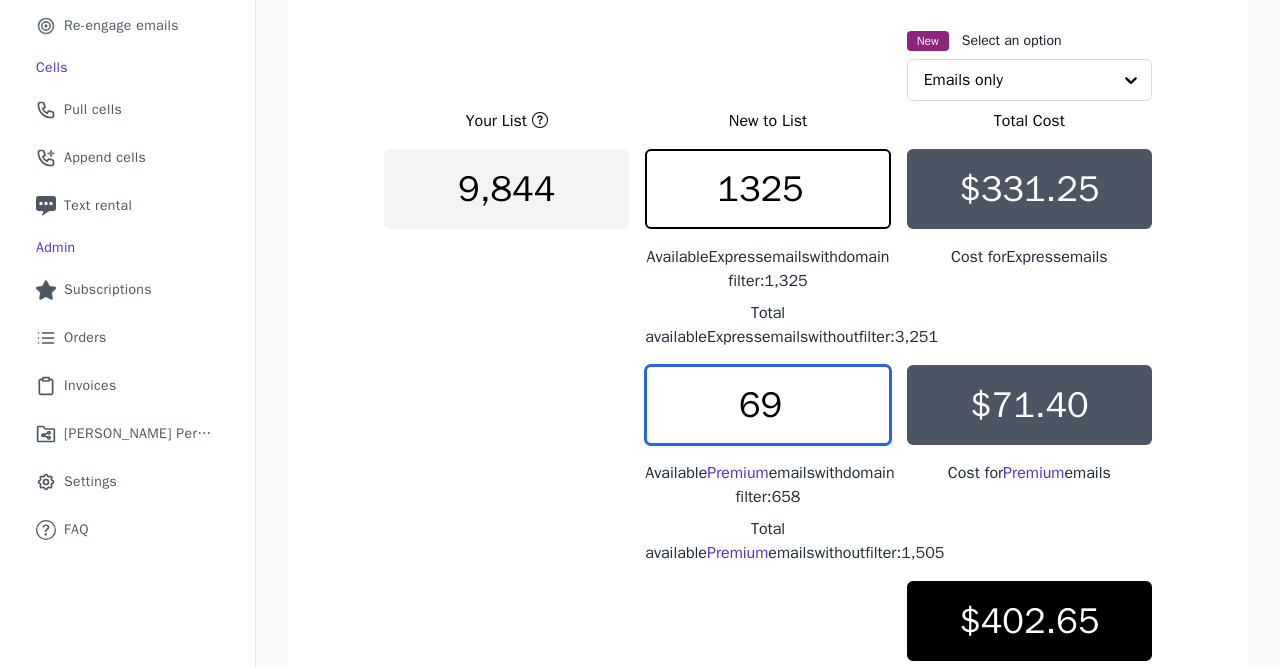 click on "69" at bounding box center [767, 405] 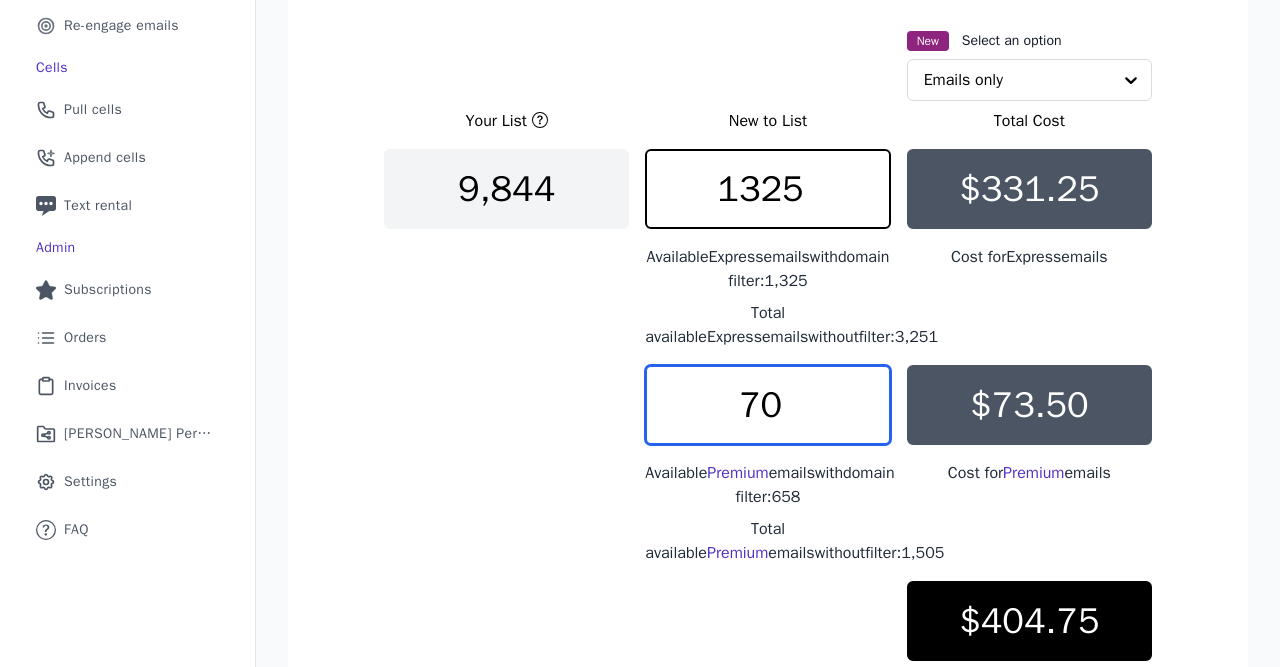 click on "70" at bounding box center (767, 405) 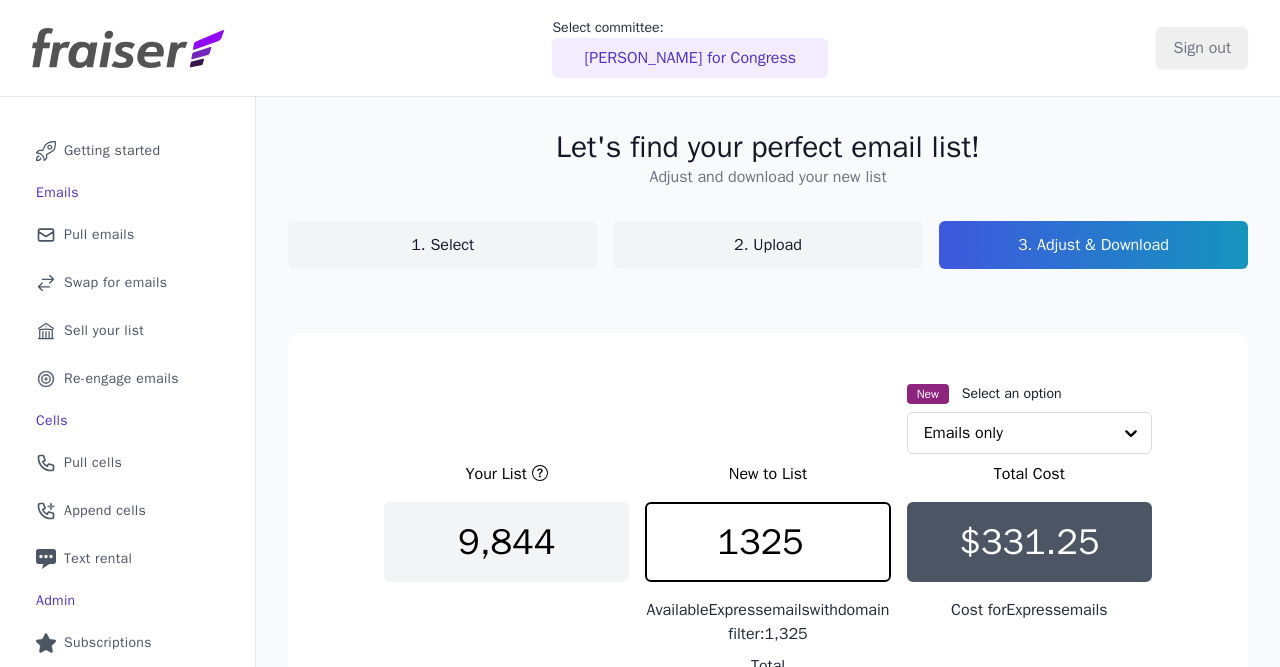 scroll, scrollTop: 464, scrollLeft: 0, axis: vertical 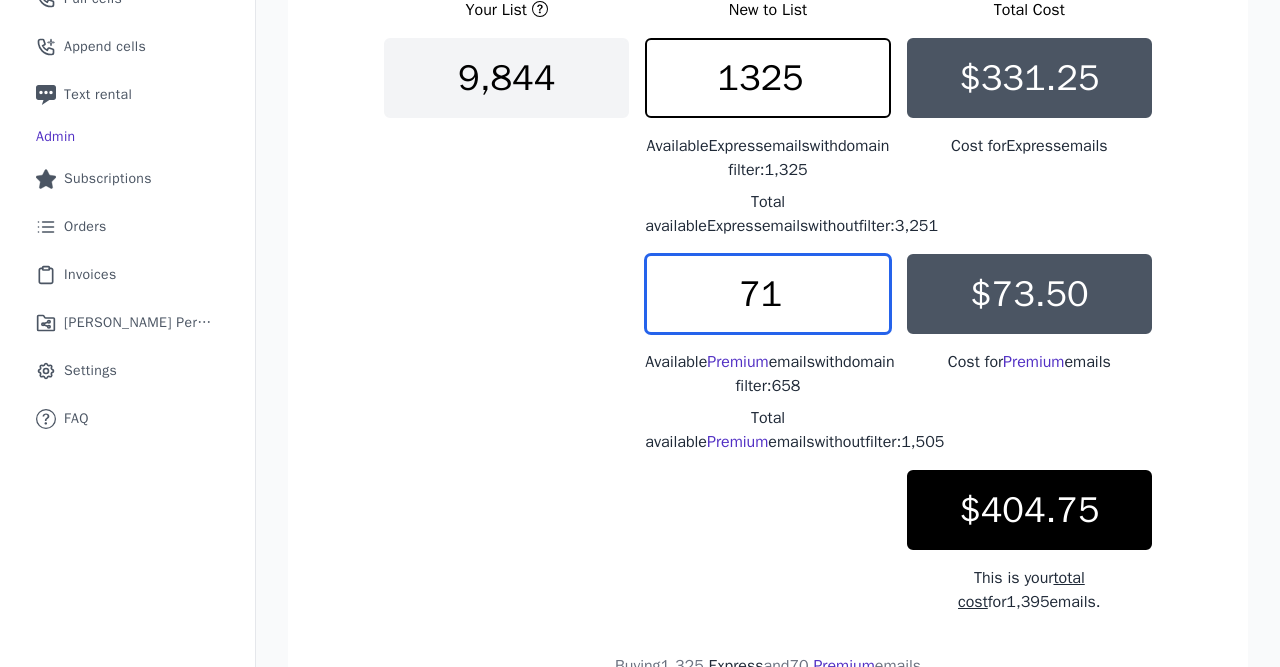 click on "71" at bounding box center (767, 294) 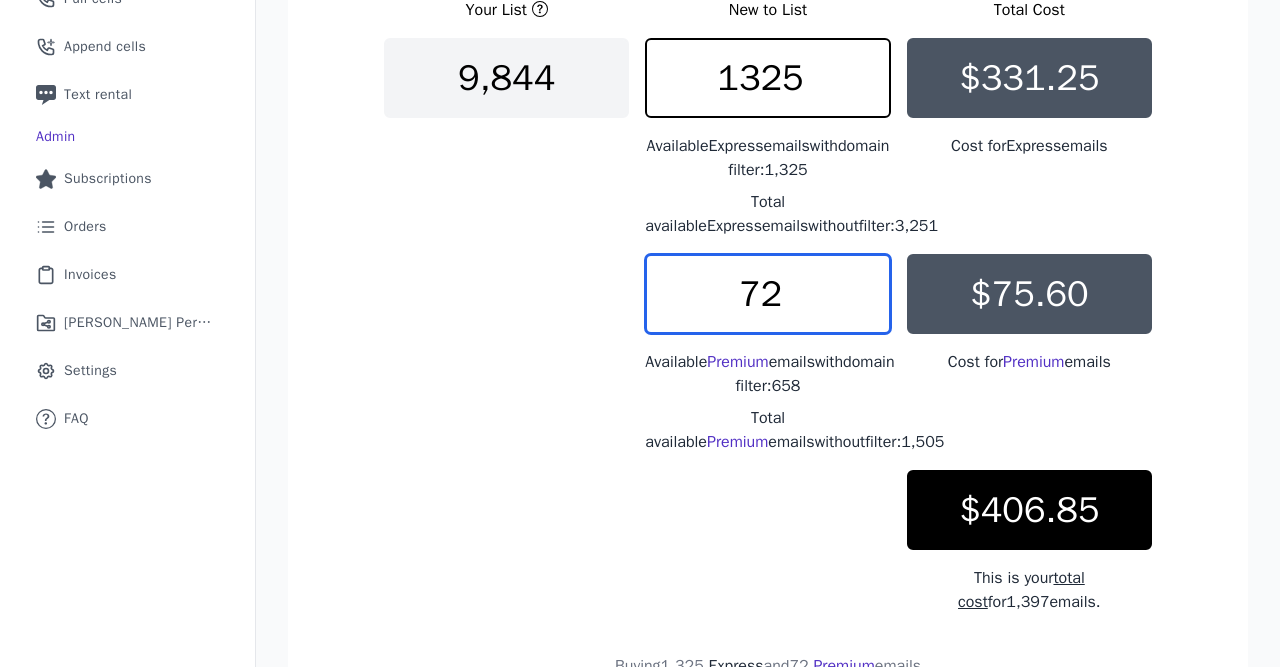 click on "72" at bounding box center (767, 294) 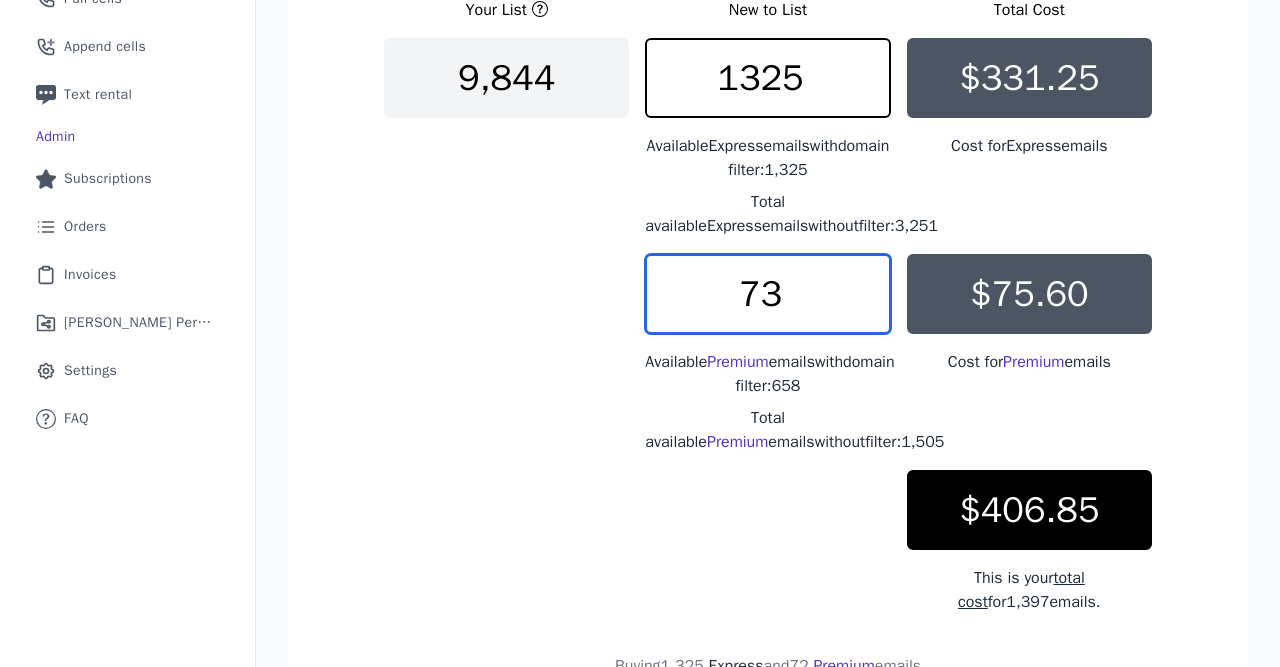 click on "73" at bounding box center [767, 294] 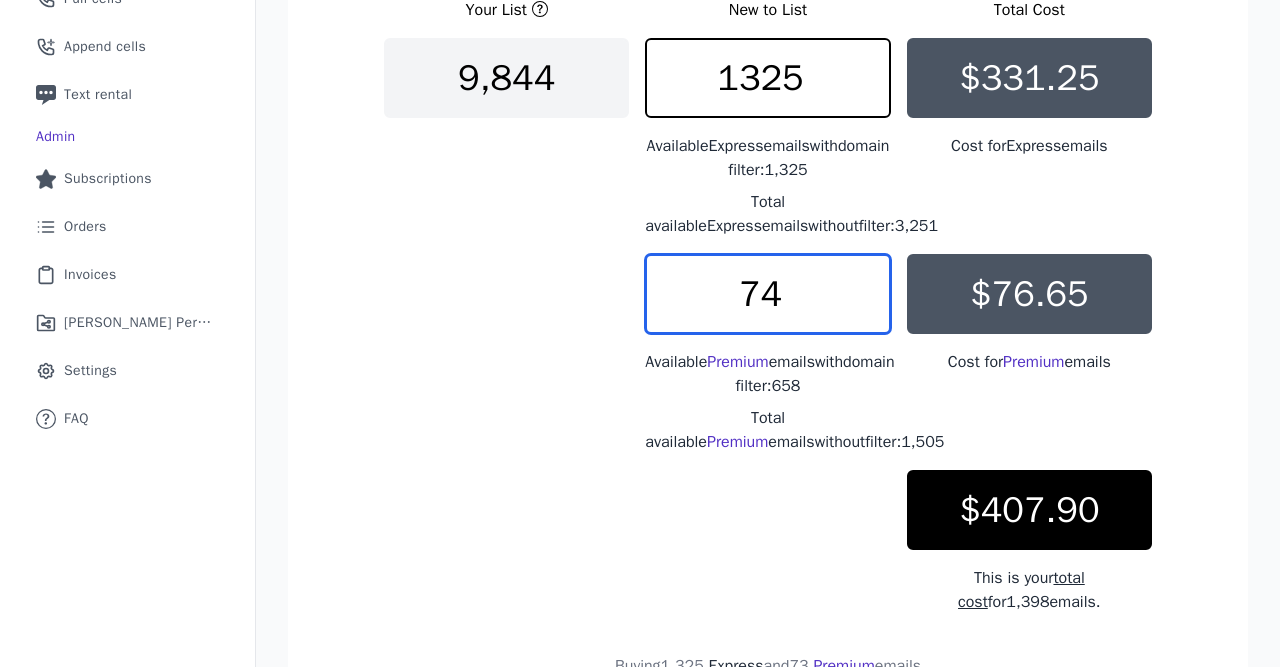 click on "74" at bounding box center (767, 294) 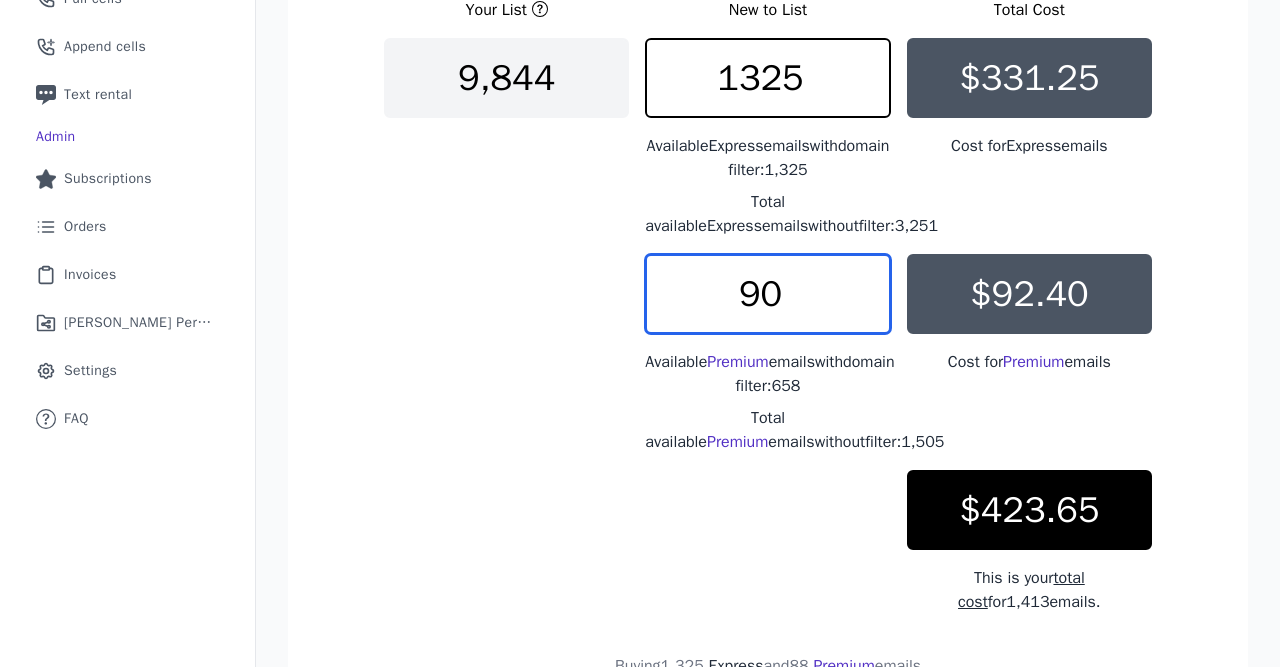 click on "90" at bounding box center (767, 294) 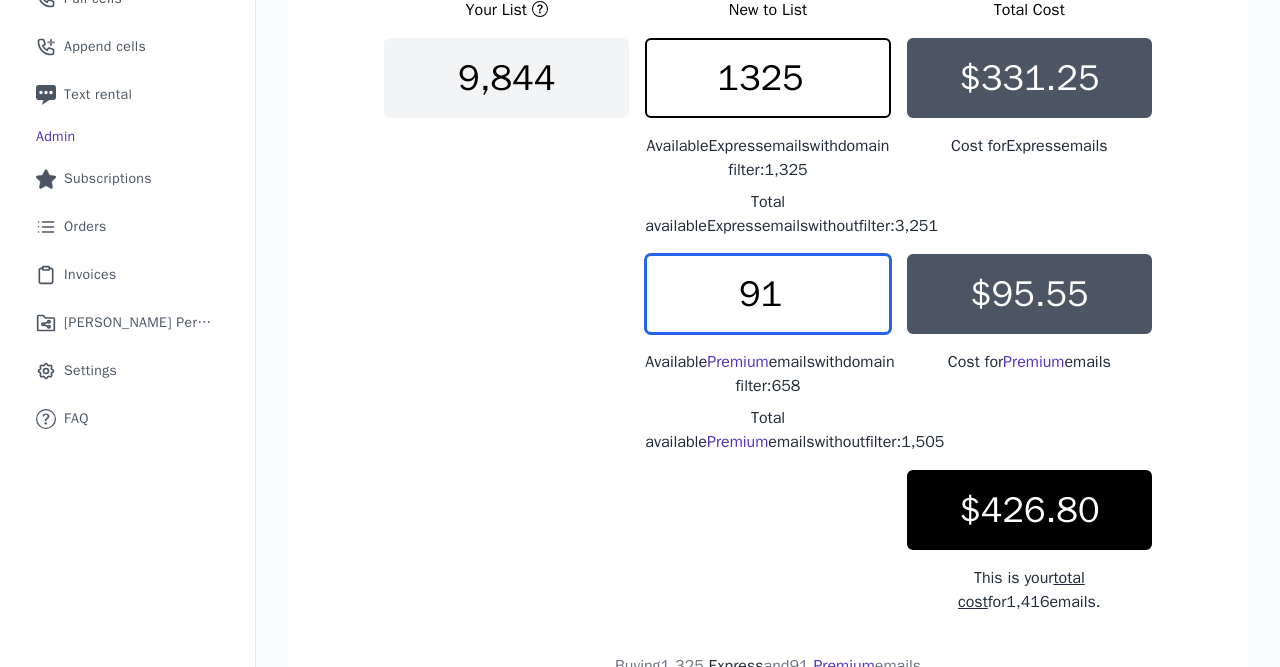 click on "91" at bounding box center (767, 294) 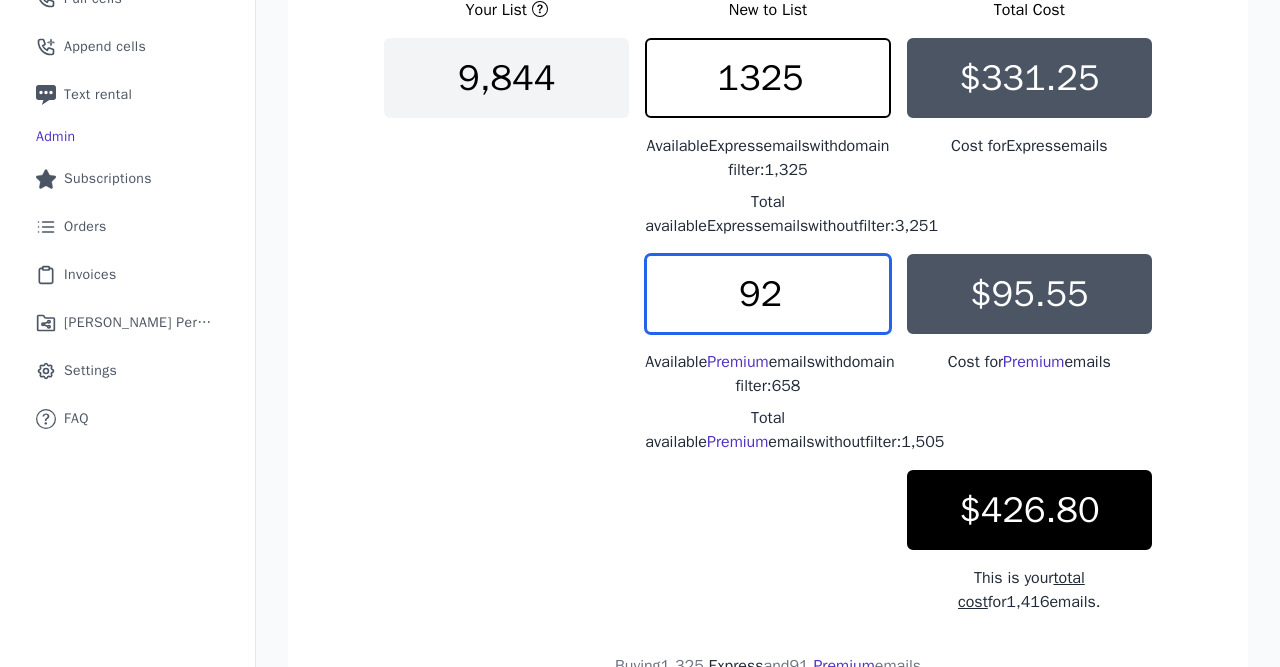 click on "92" at bounding box center [767, 294] 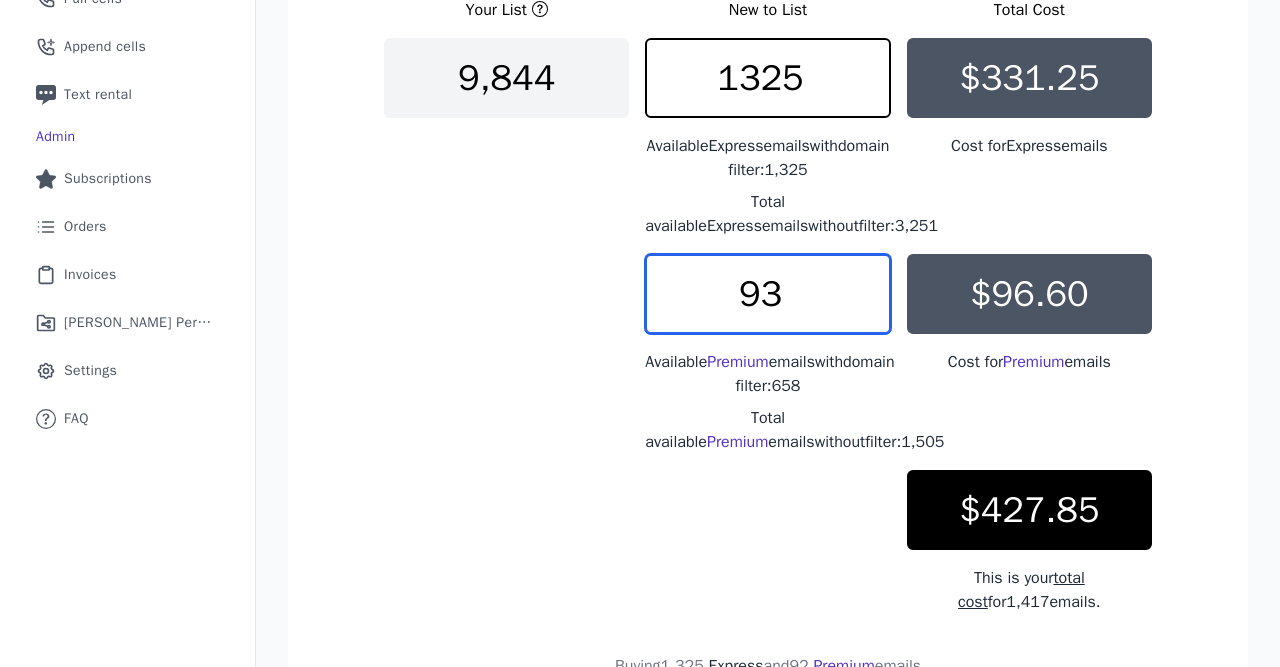 click on "93" at bounding box center (767, 294) 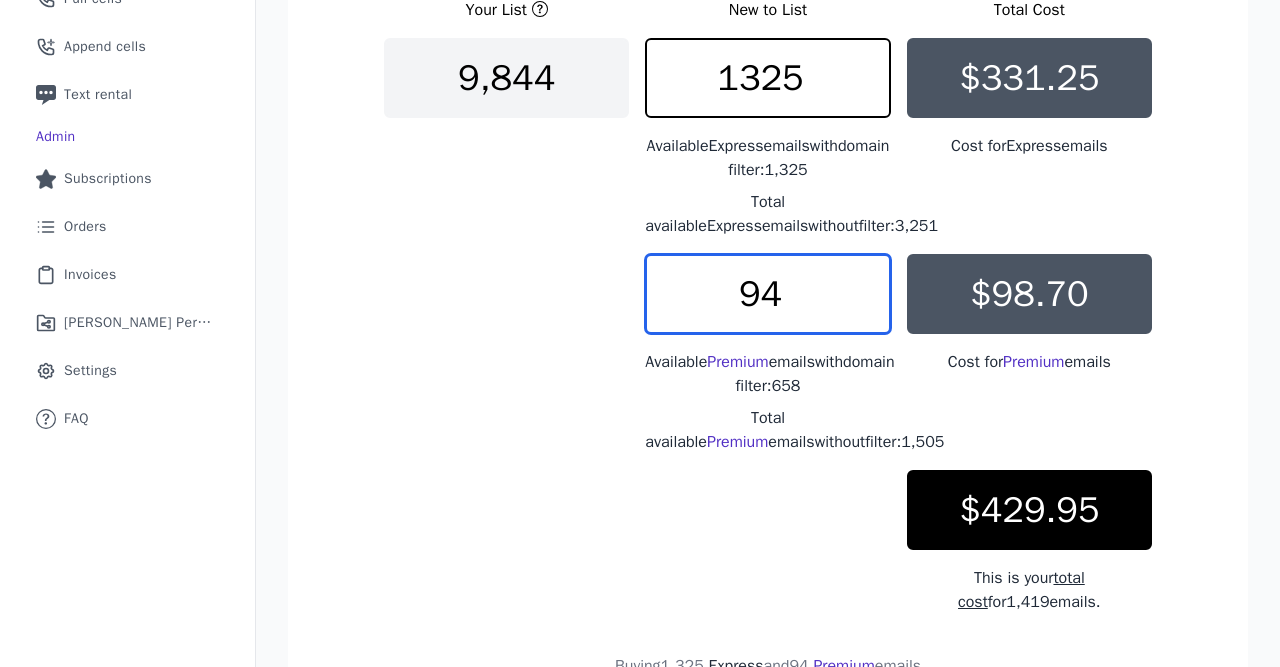 click on "94" at bounding box center (767, 294) 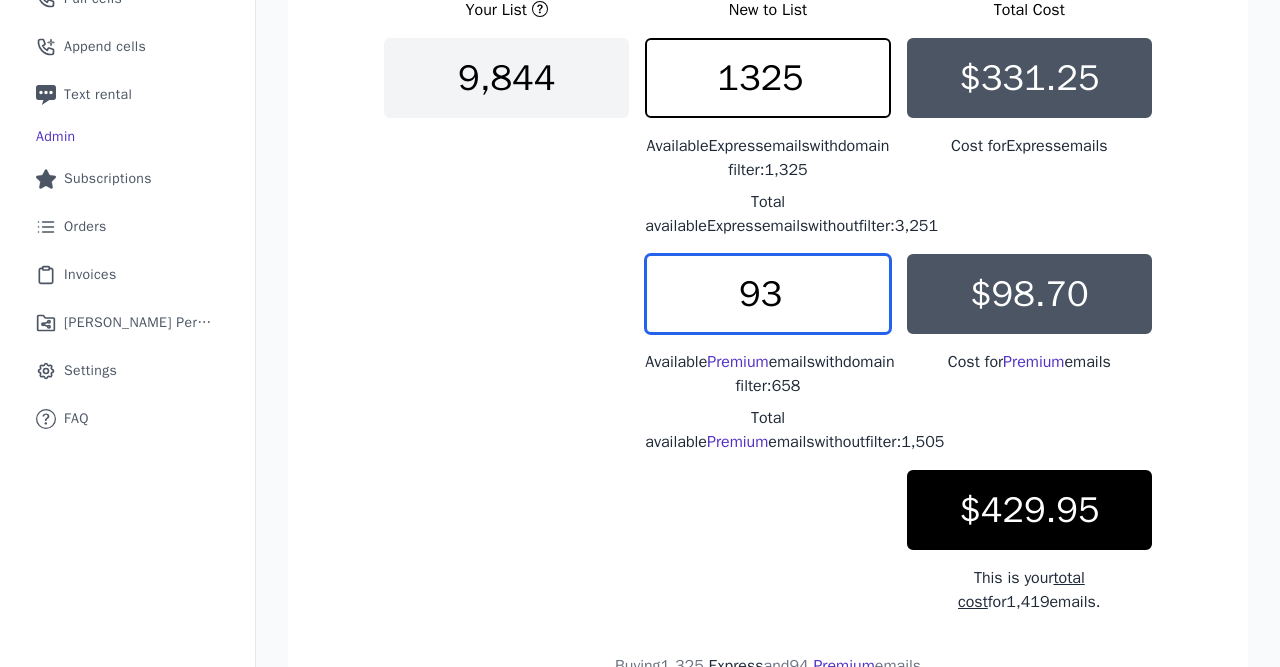 click on "93" at bounding box center (767, 294) 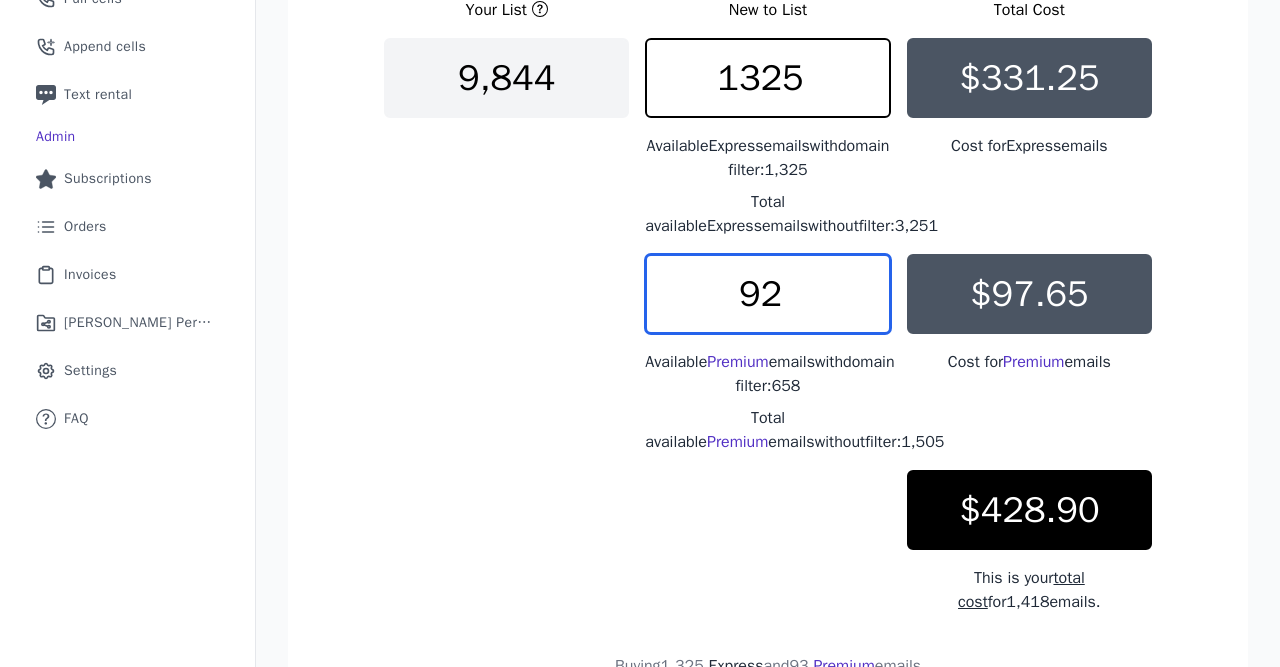 click on "92" at bounding box center [767, 294] 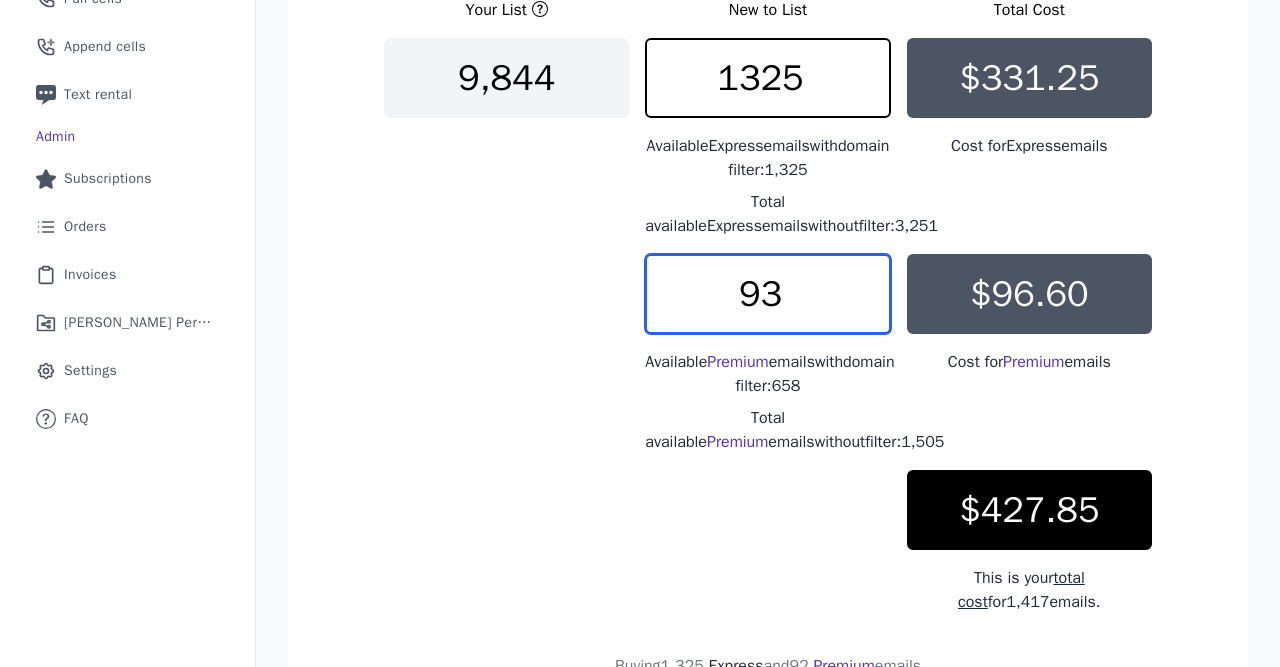 click on "93" at bounding box center (767, 294) 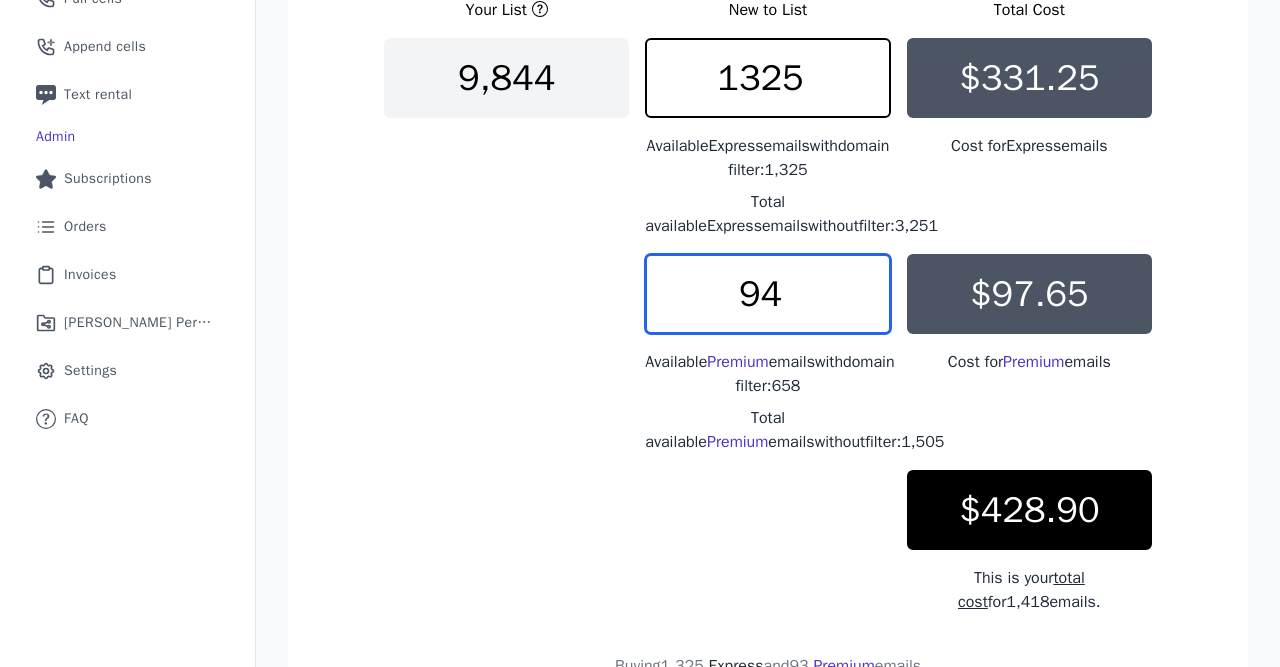 click on "94" at bounding box center (767, 294) 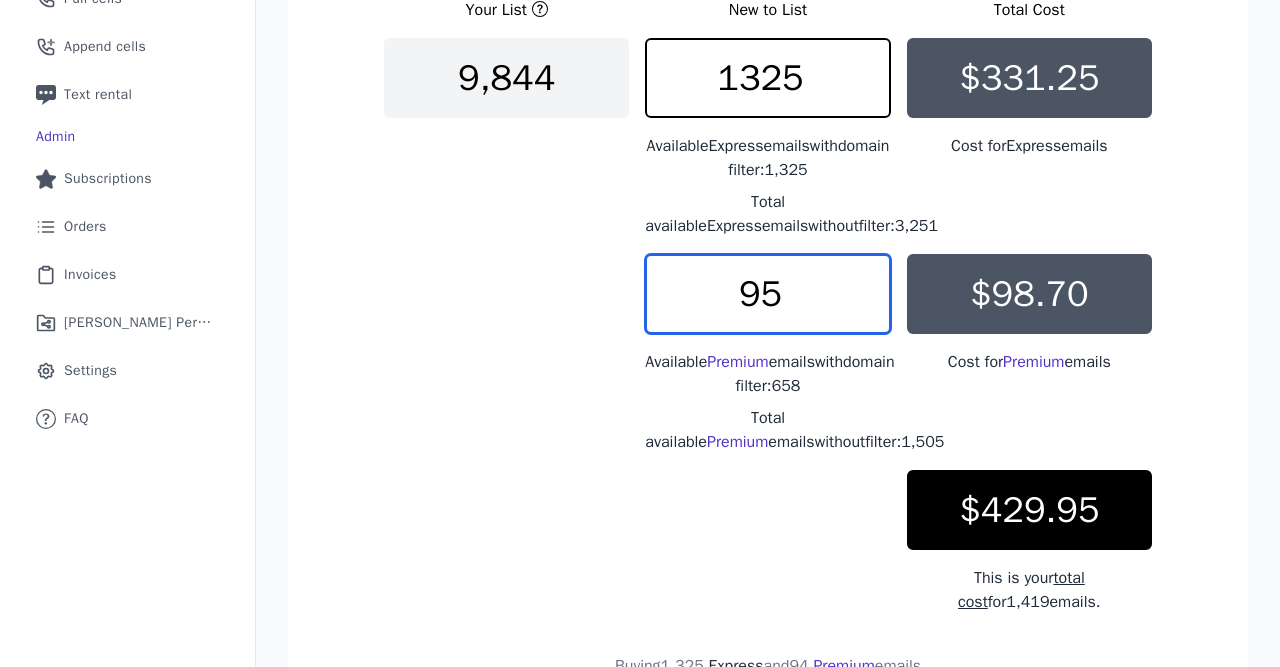 type on "95" 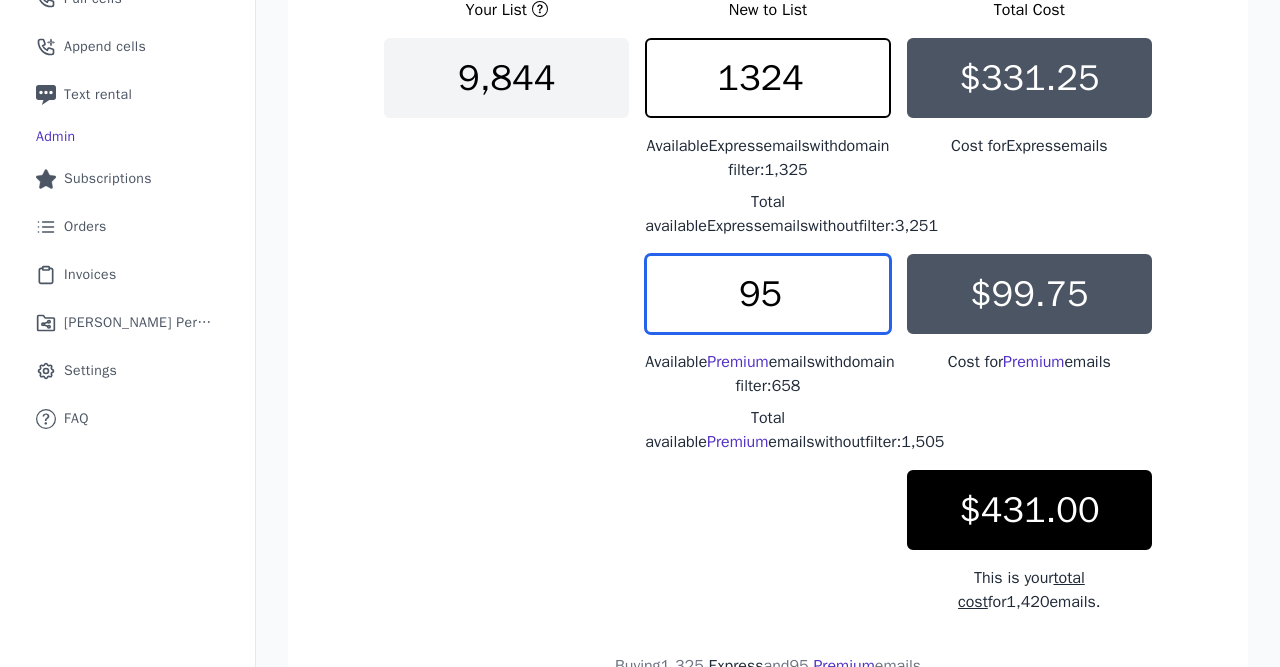 click on "1324" at bounding box center (767, 78) 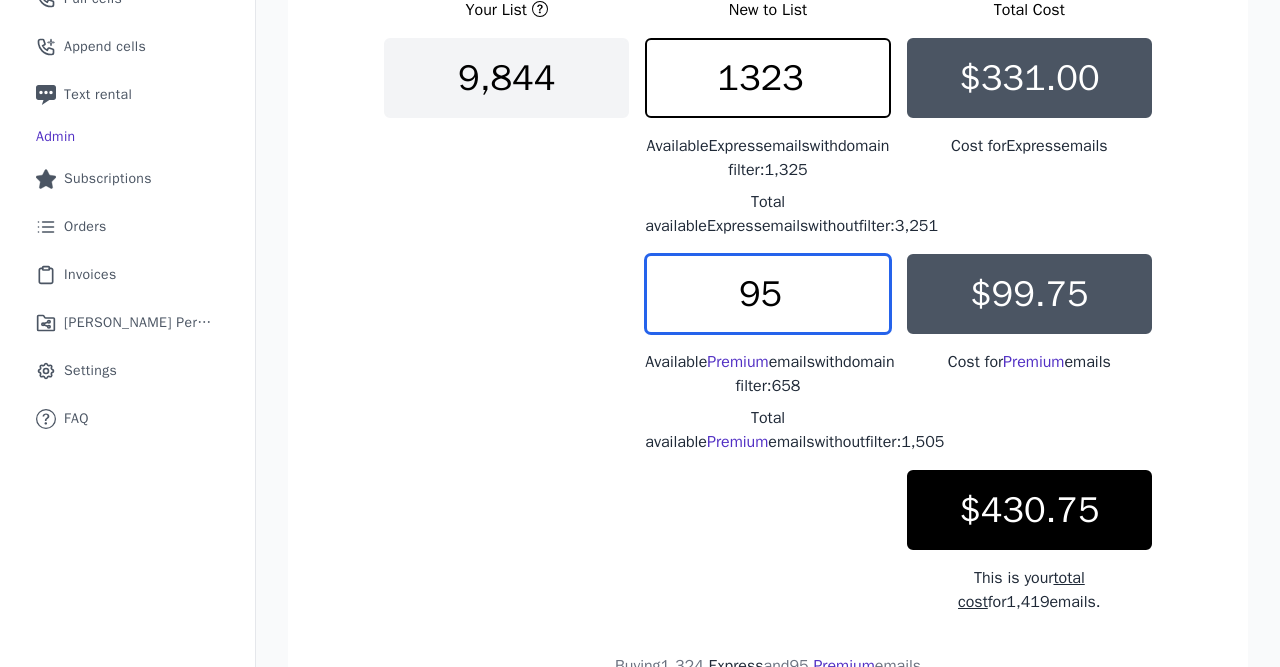 click on "1323" at bounding box center (767, 78) 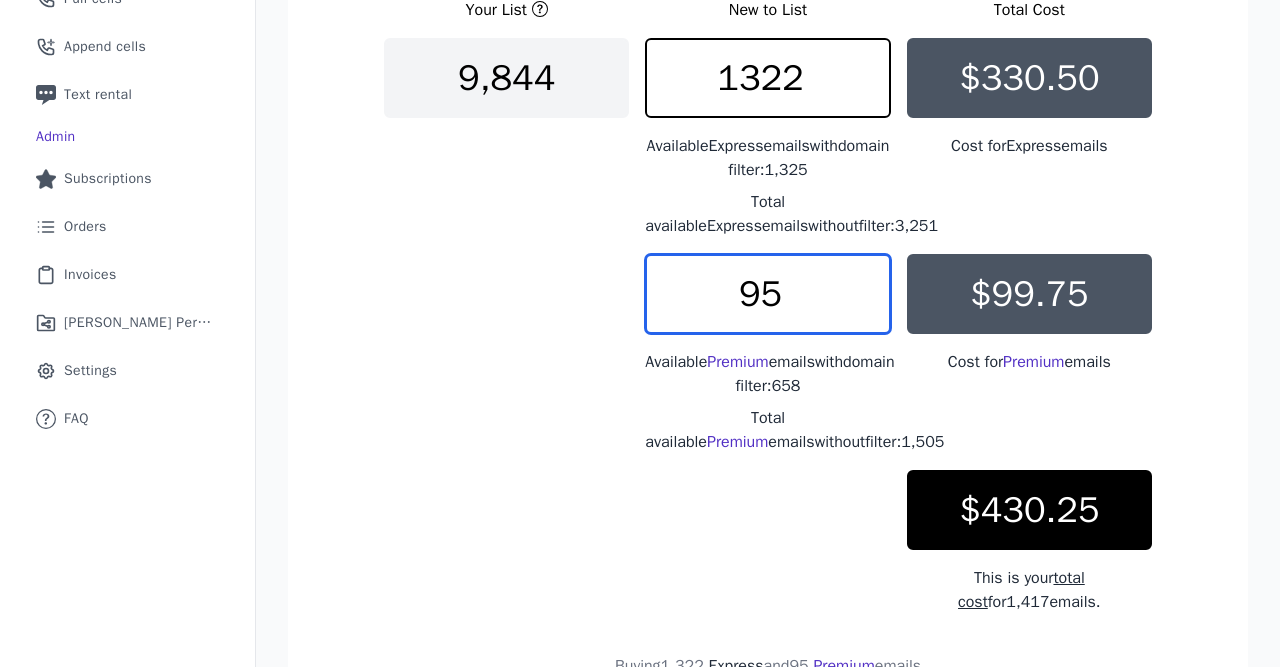 click on "1322" at bounding box center (767, 78) 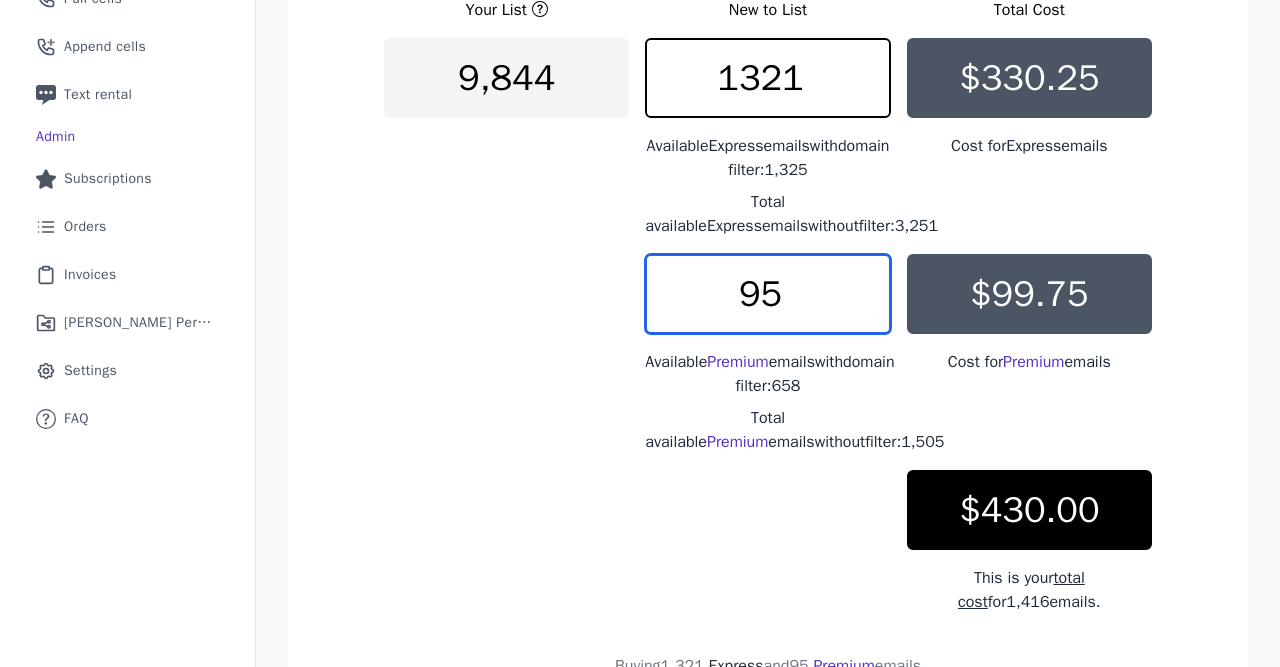 click on "1321" at bounding box center (767, 78) 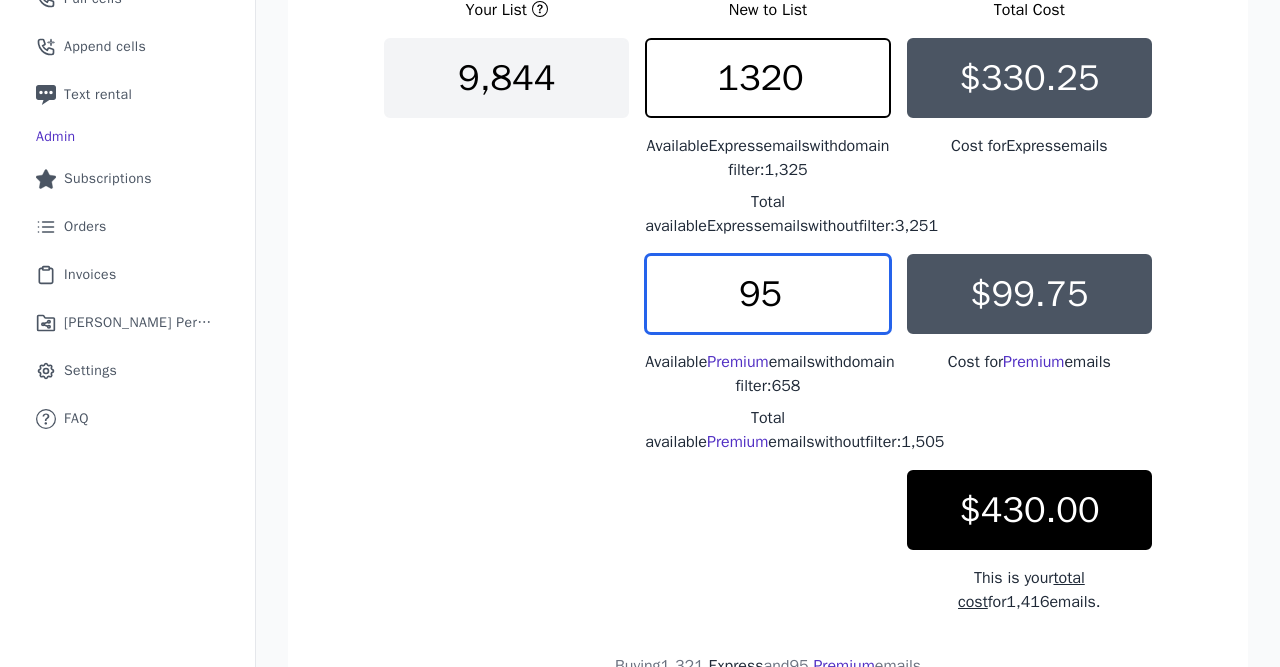 click on "1320" at bounding box center (767, 78) 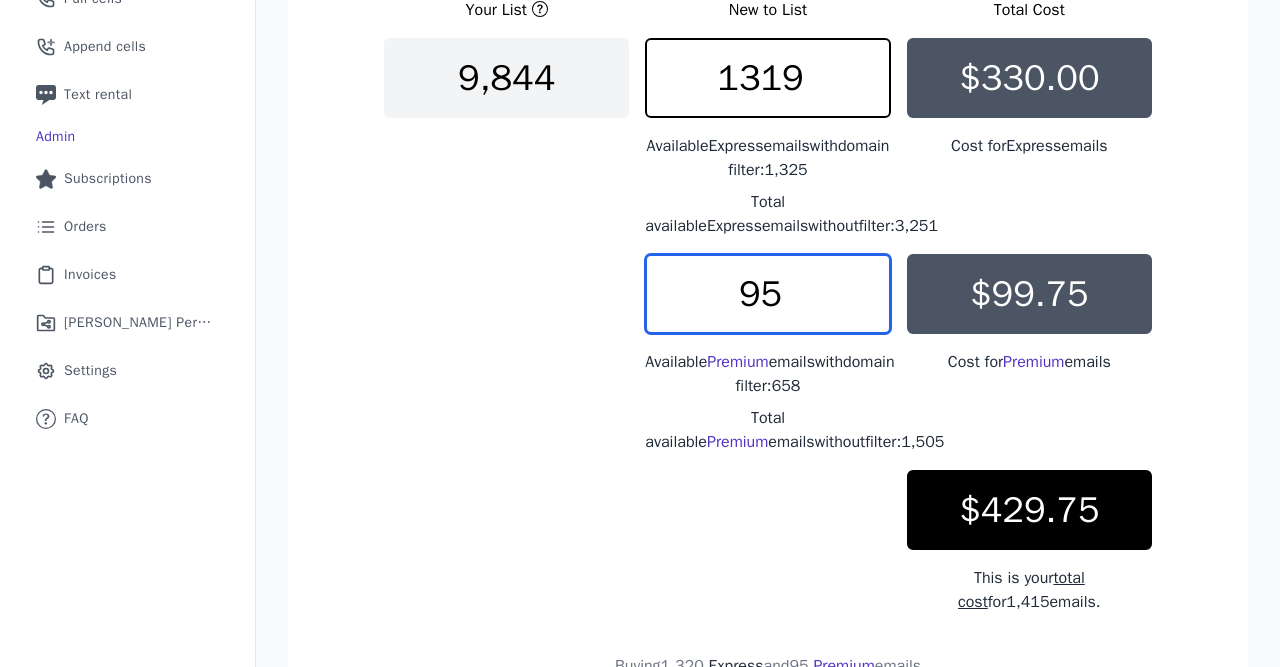 click on "1319" at bounding box center (767, 78) 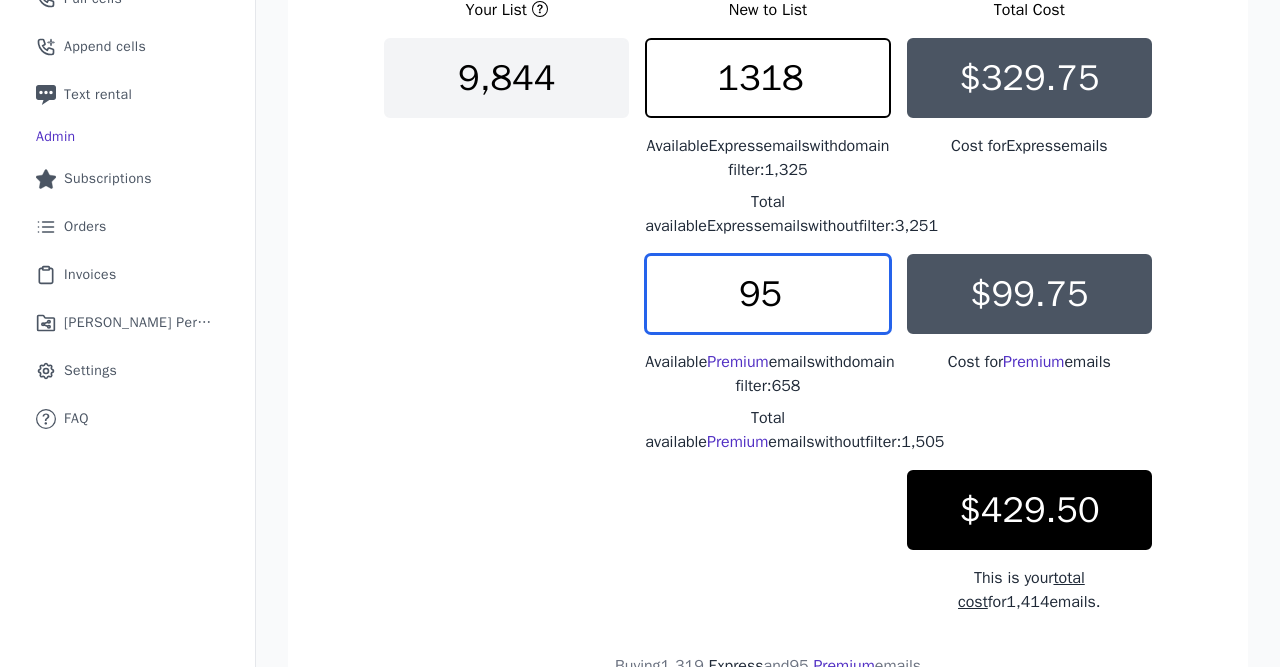 type on "1318" 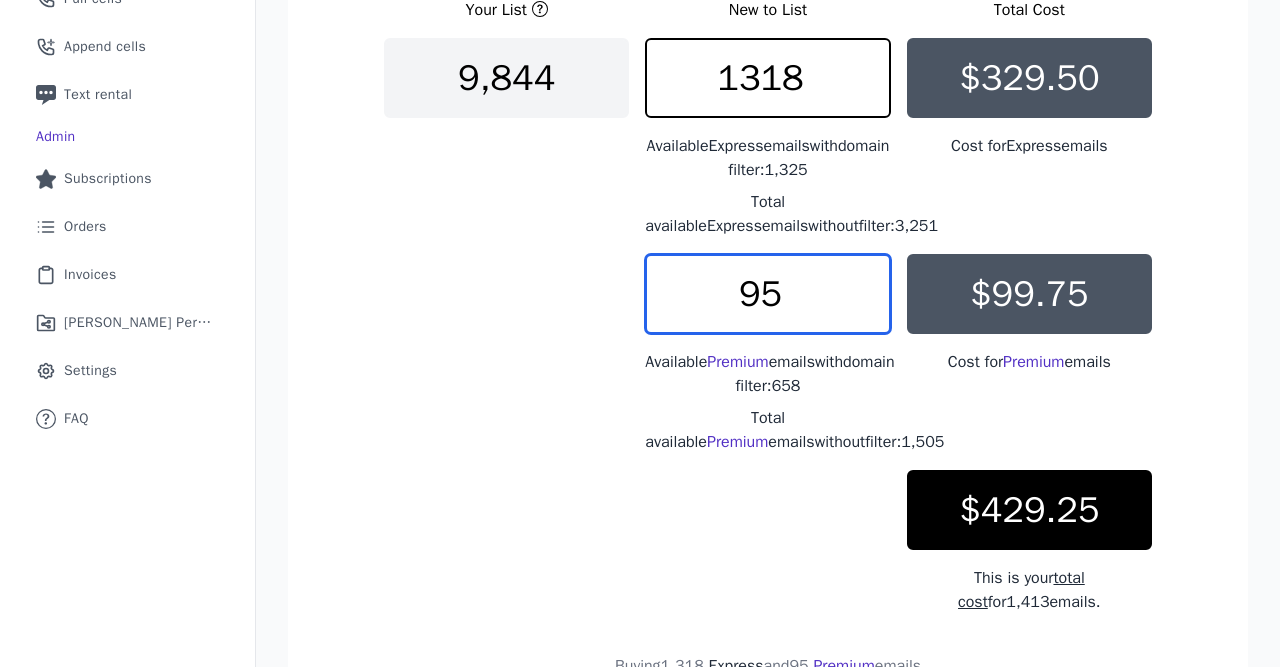 scroll, scrollTop: 643, scrollLeft: 0, axis: vertical 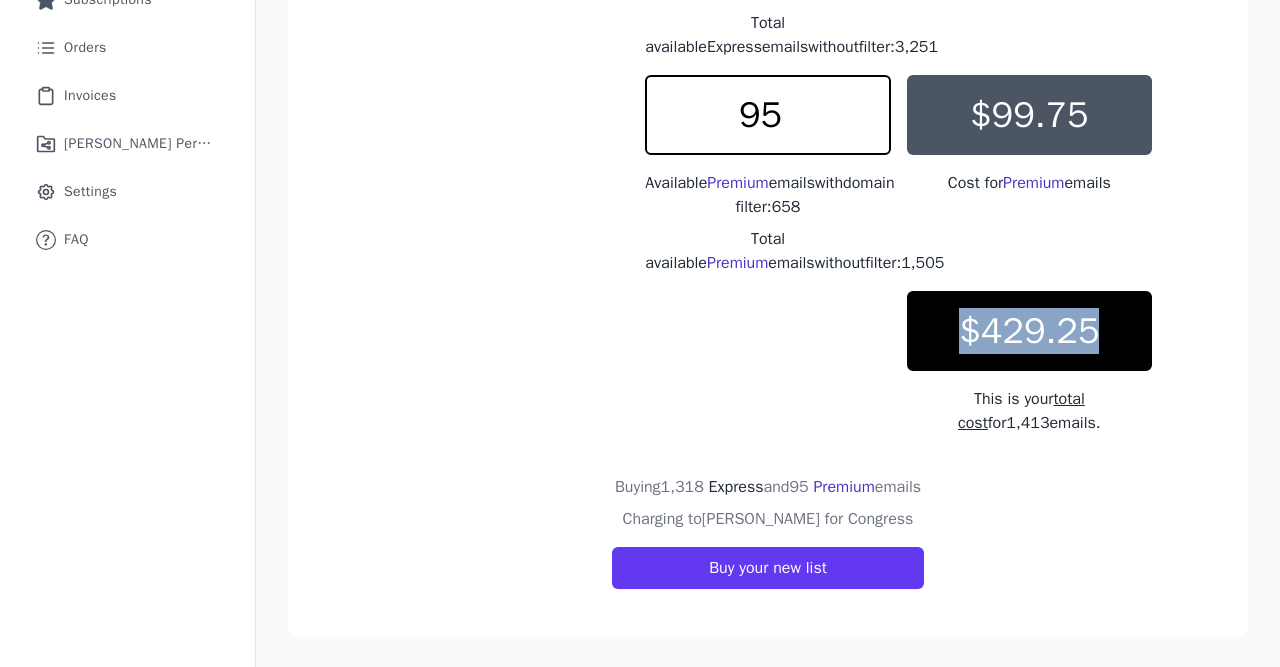 drag, startPoint x: 1109, startPoint y: 331, endPoint x: 957, endPoint y: 338, distance: 152.1611 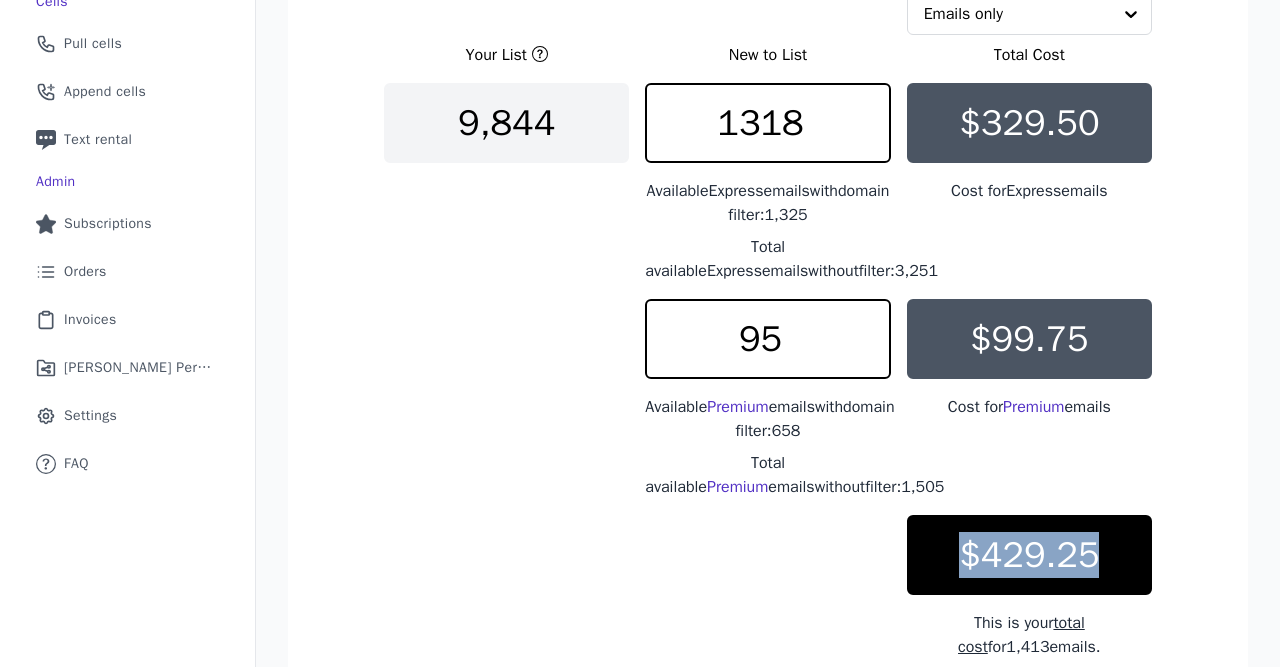 scroll, scrollTop: 464, scrollLeft: 0, axis: vertical 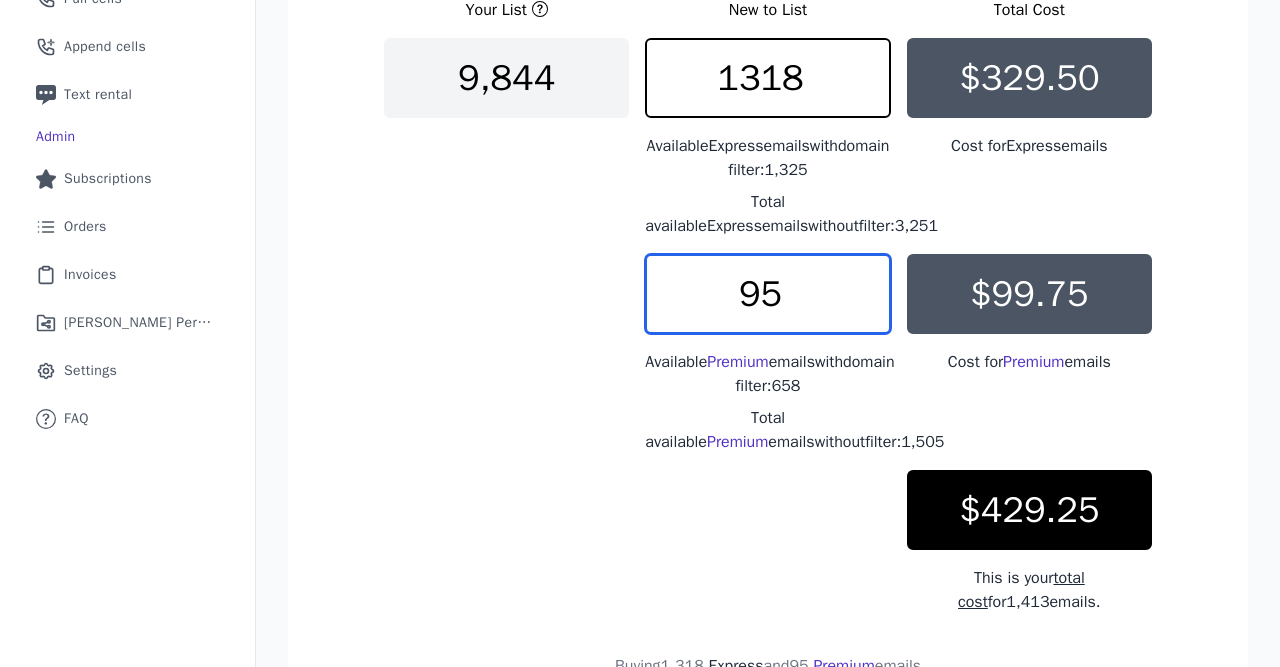 drag, startPoint x: 784, startPoint y: 296, endPoint x: 287, endPoint y: 307, distance: 497.1217 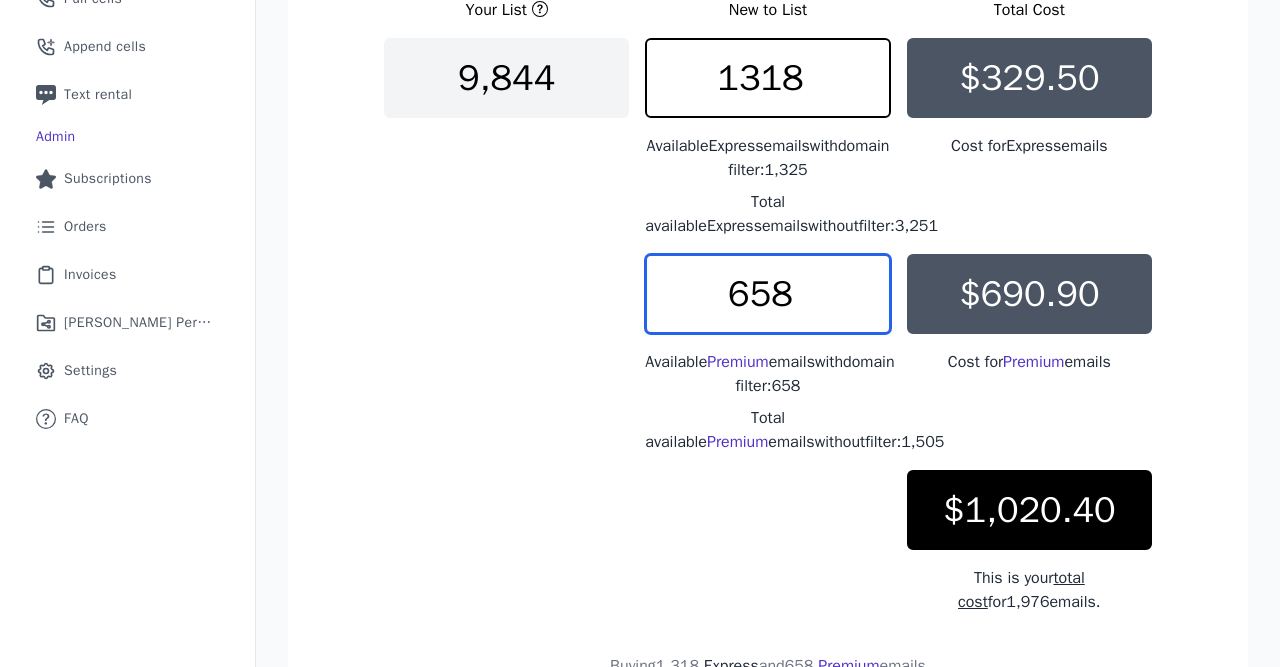 type on "658" 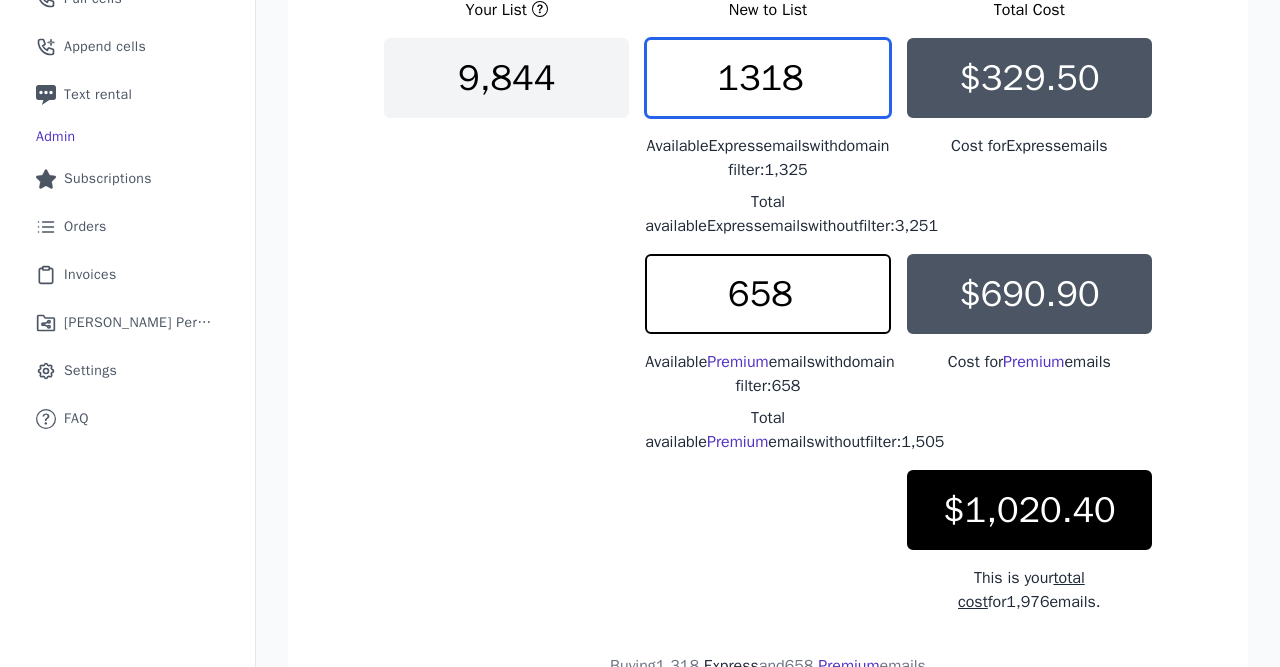 drag, startPoint x: 807, startPoint y: 74, endPoint x: 697, endPoint y: 88, distance: 110.88733 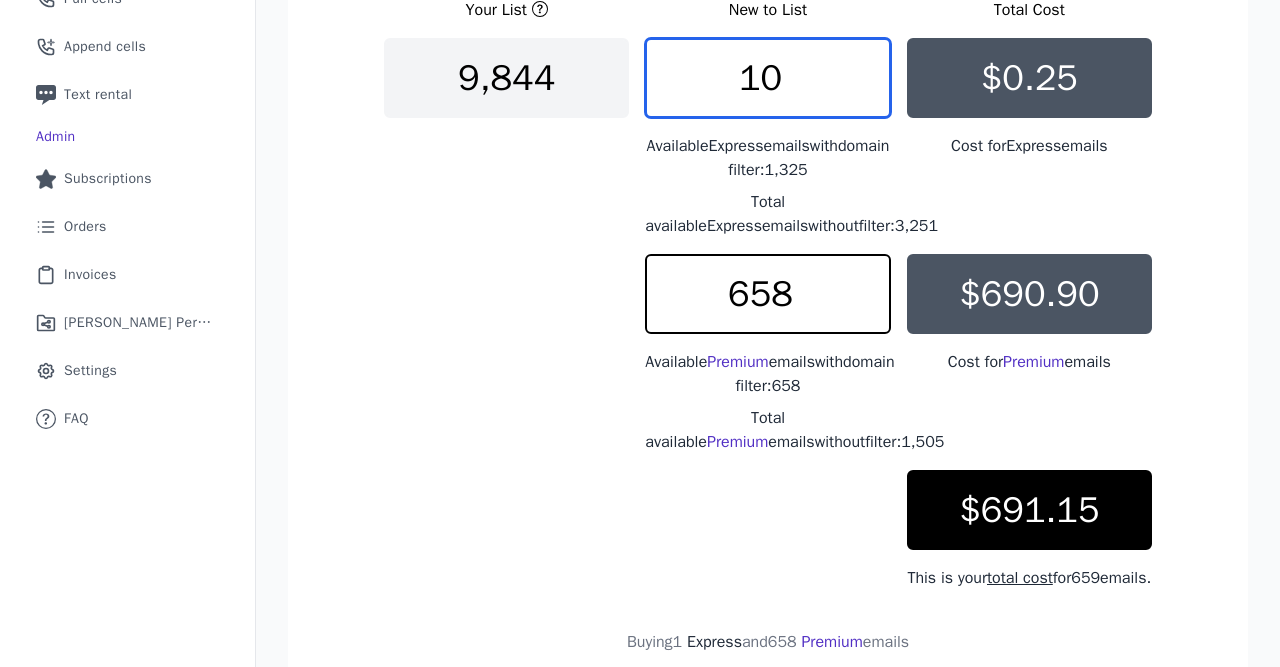type on "100" 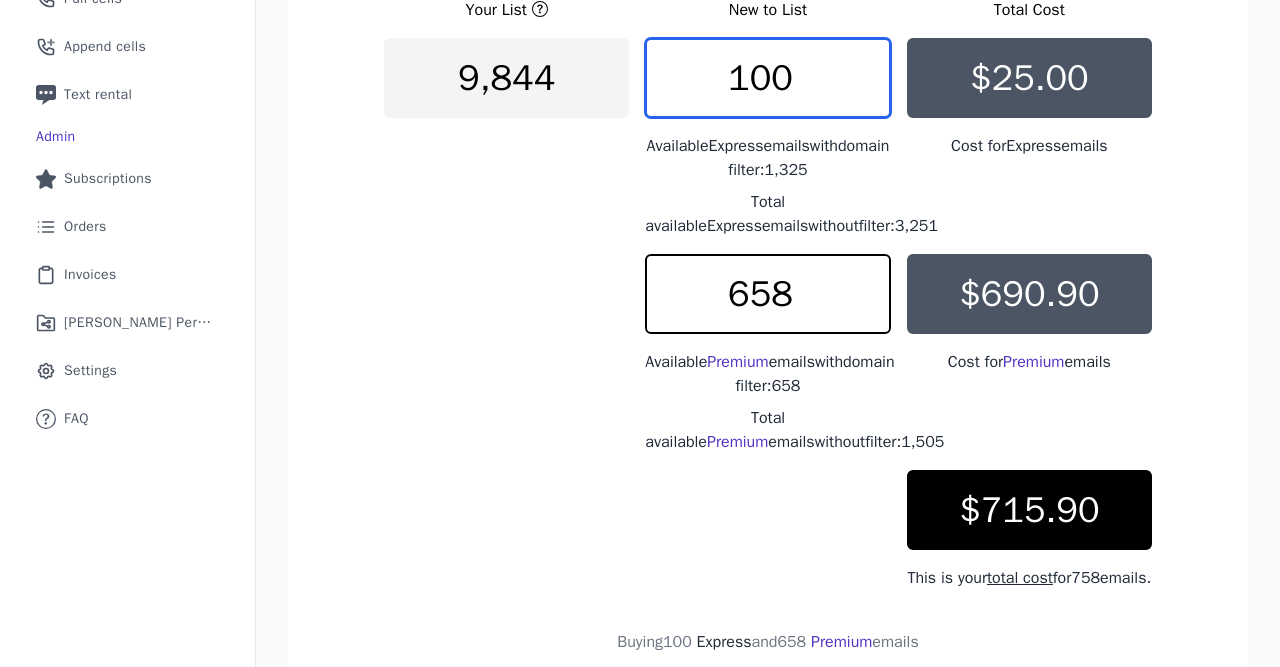 drag, startPoint x: 784, startPoint y: 73, endPoint x: 462, endPoint y: 97, distance: 322.89316 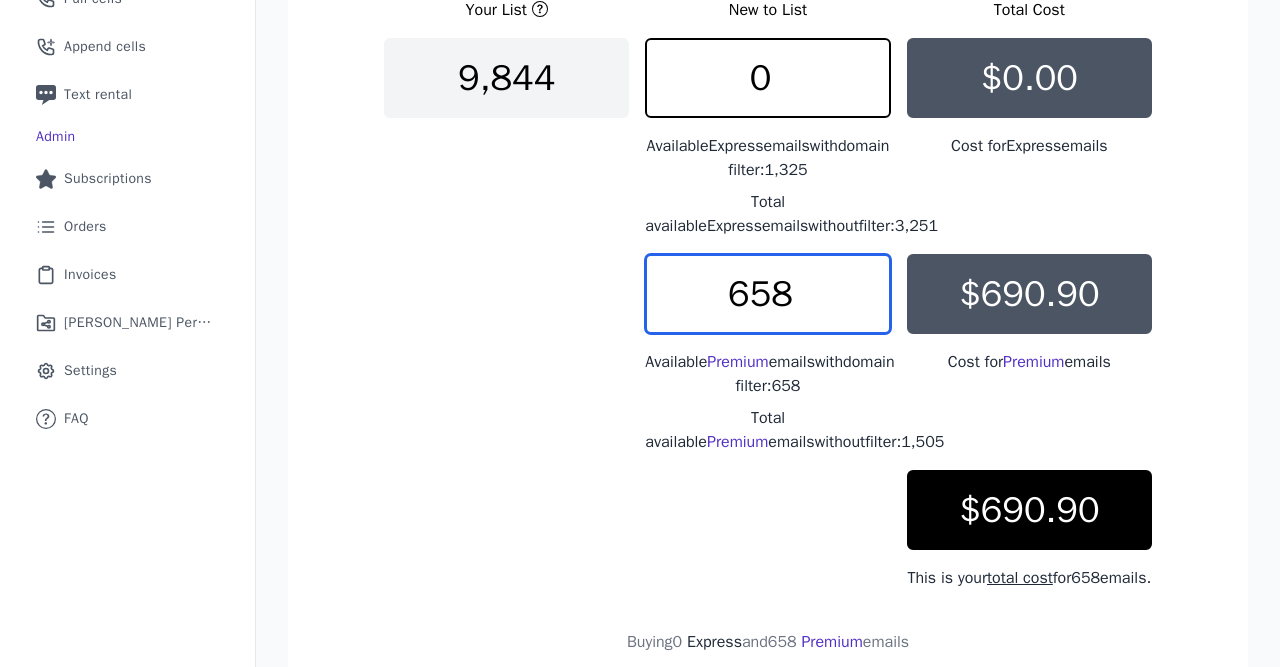 drag, startPoint x: 797, startPoint y: 289, endPoint x: 265, endPoint y: 296, distance: 532.046 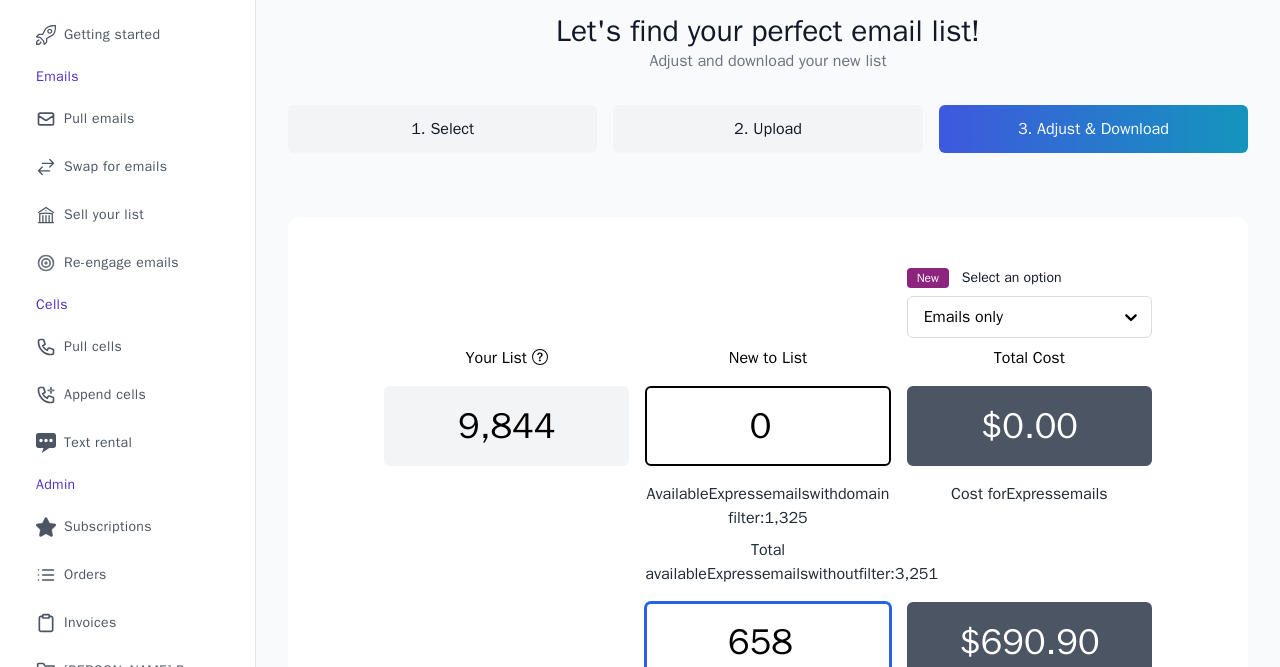 scroll, scrollTop: 0, scrollLeft: 0, axis: both 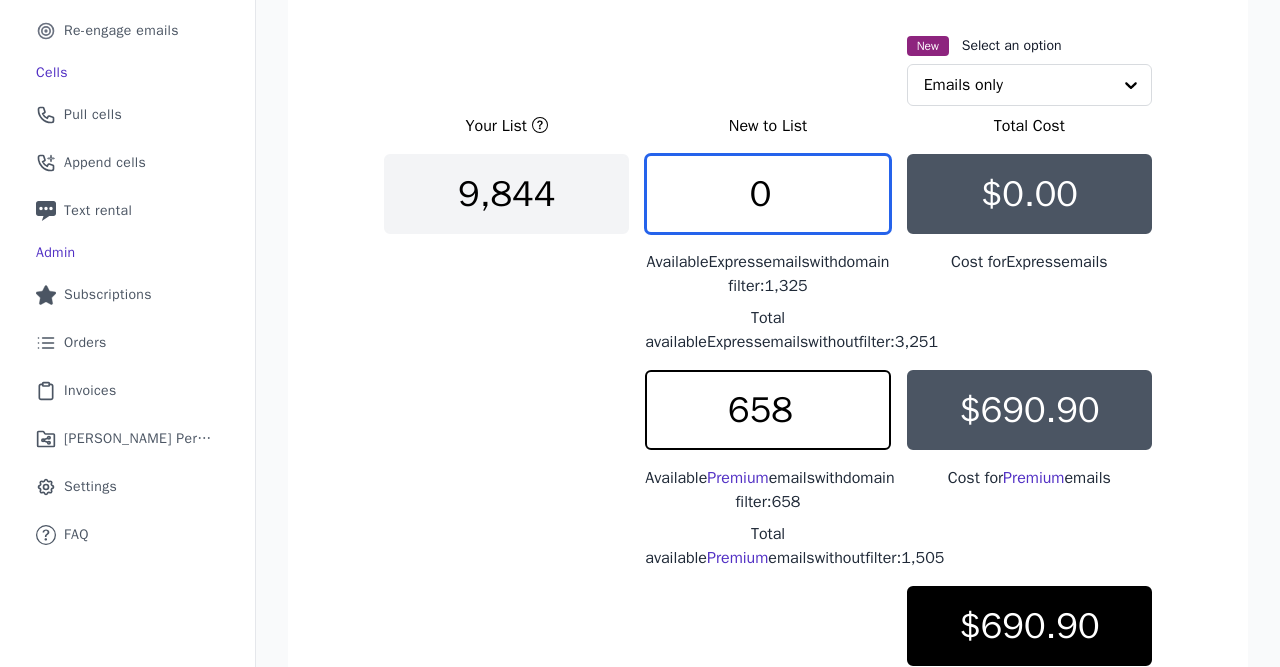 drag, startPoint x: 779, startPoint y: 191, endPoint x: 415, endPoint y: 240, distance: 367.28326 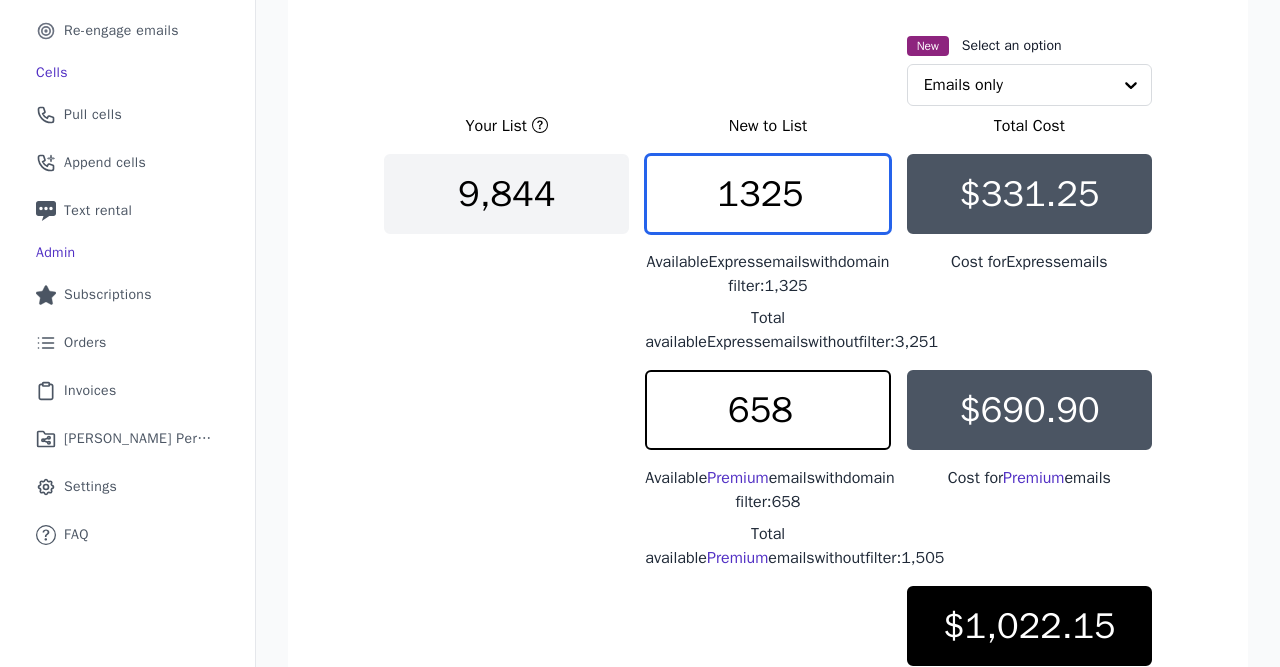 type on "1325" 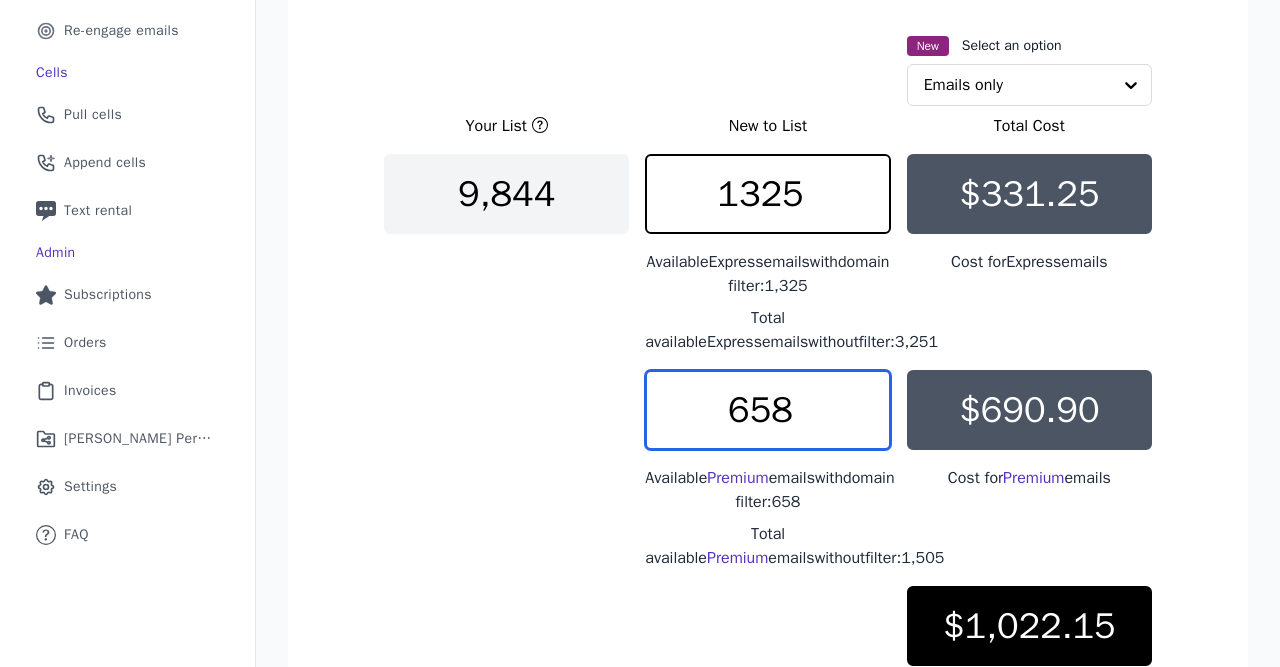 drag, startPoint x: 799, startPoint y: 412, endPoint x: 497, endPoint y: 425, distance: 302.27966 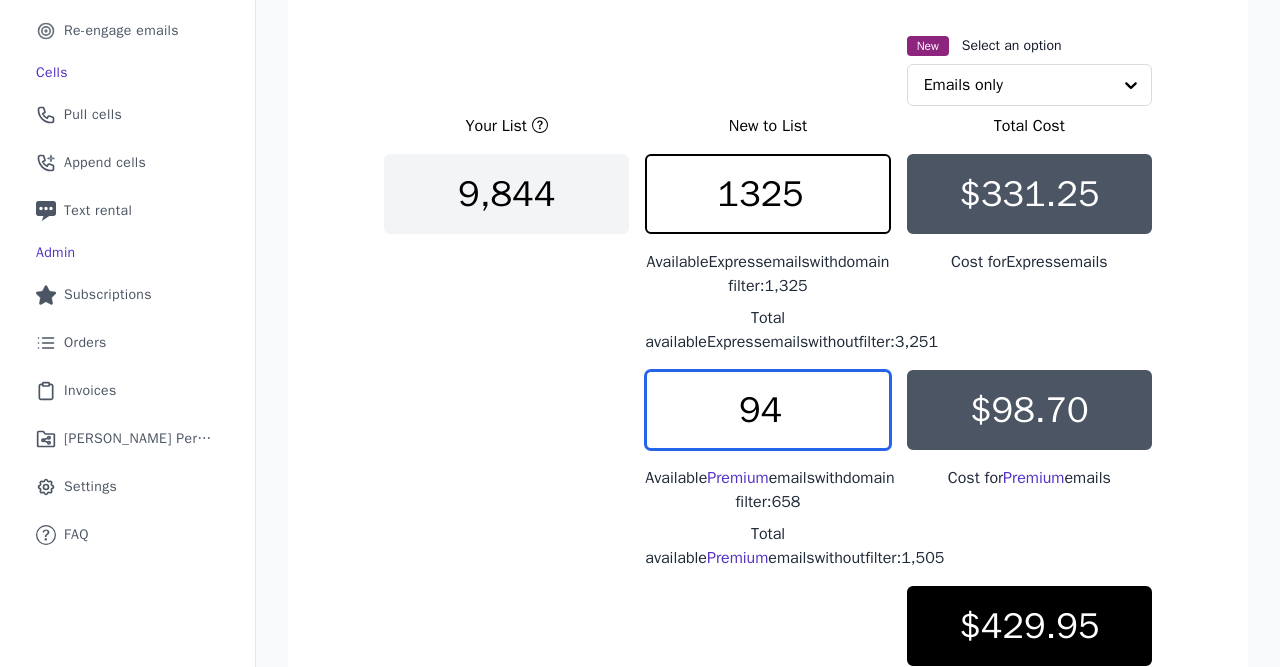 click on "94" at bounding box center [767, 410] 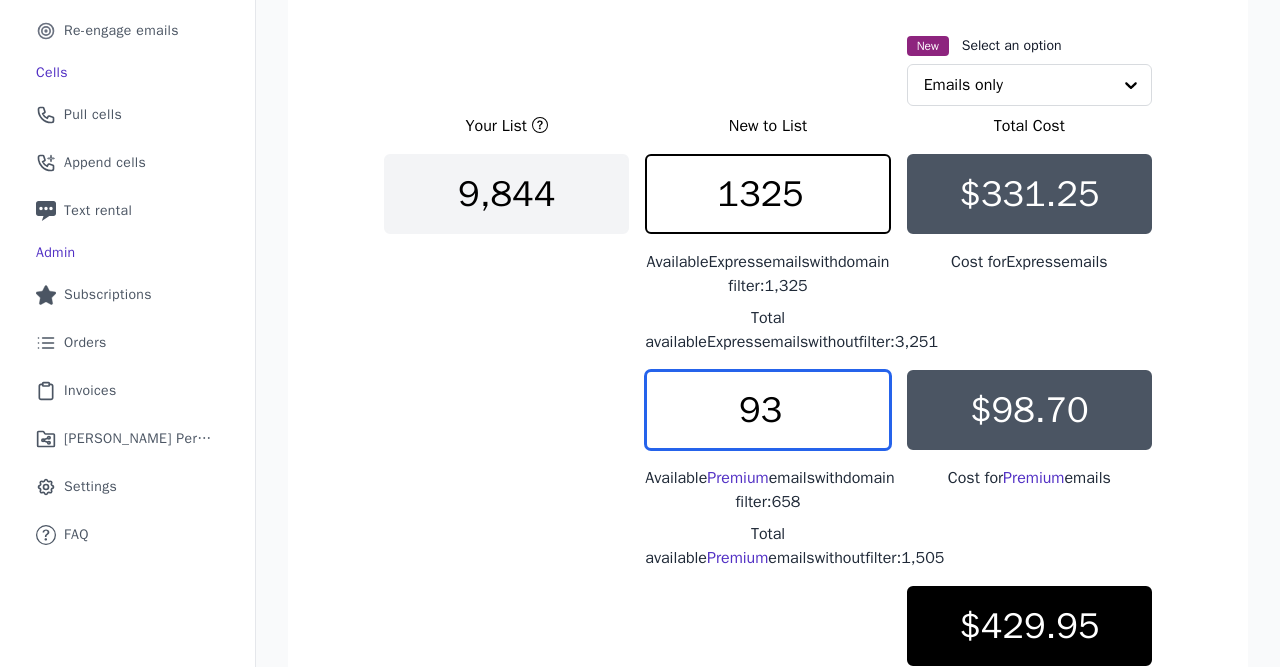click on "93" at bounding box center [767, 410] 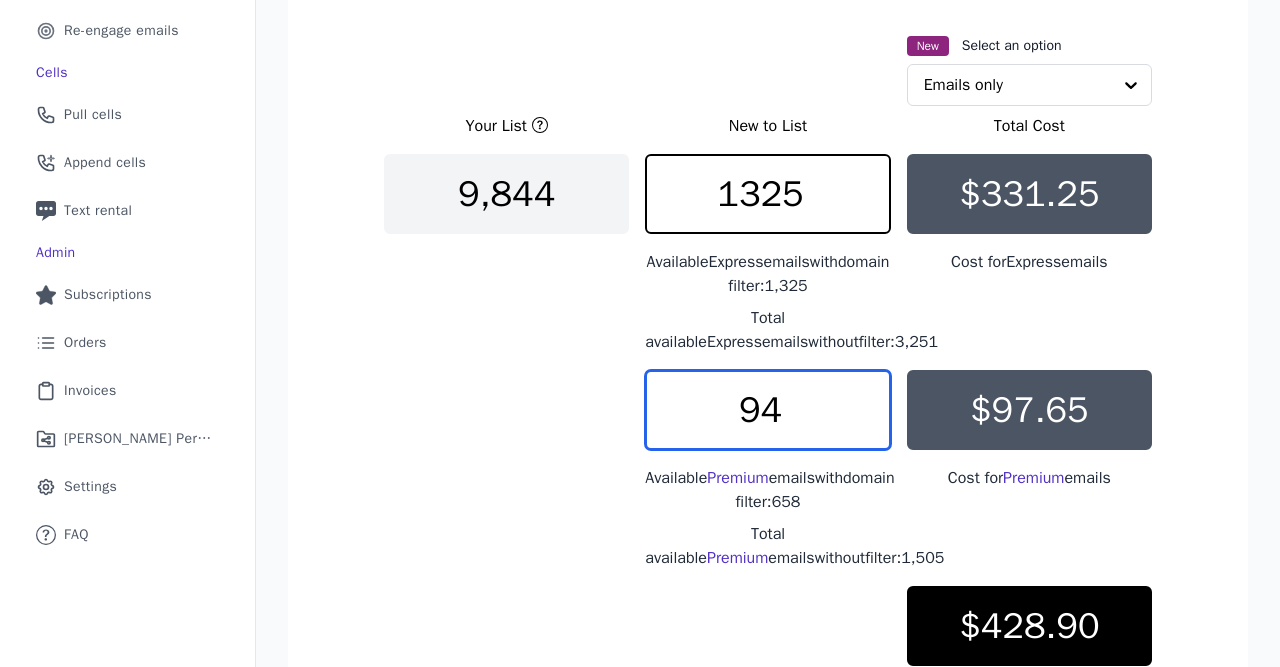 click on "94" at bounding box center (767, 410) 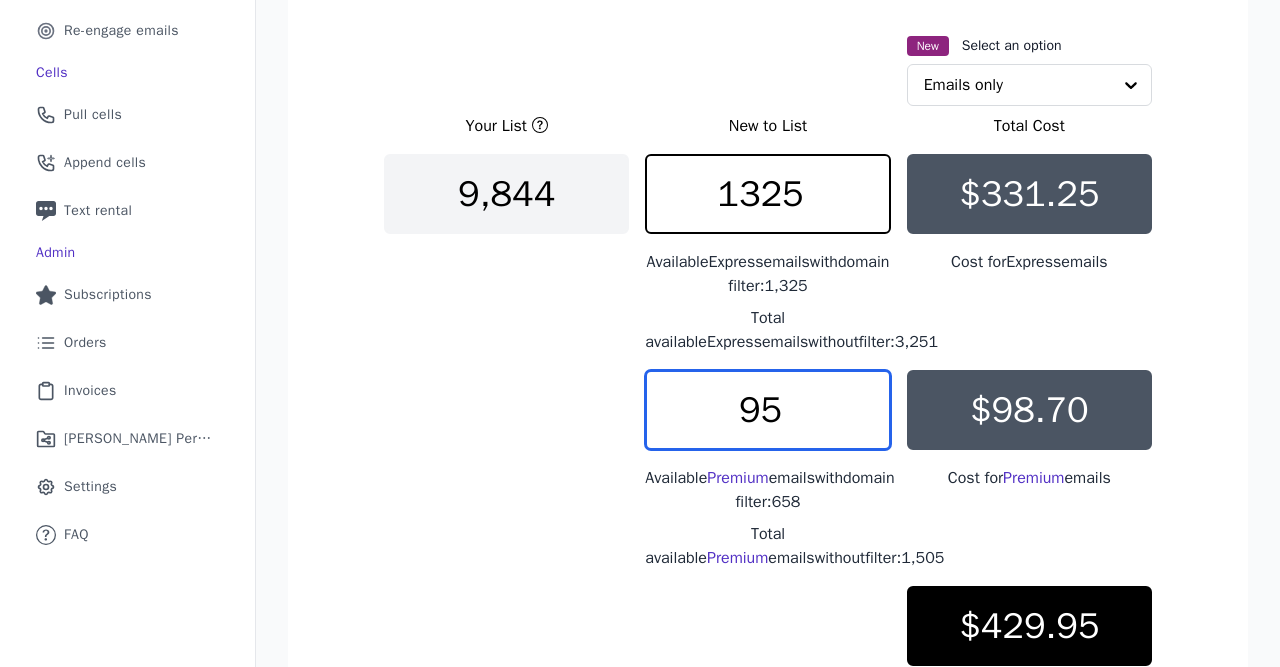 type on "95" 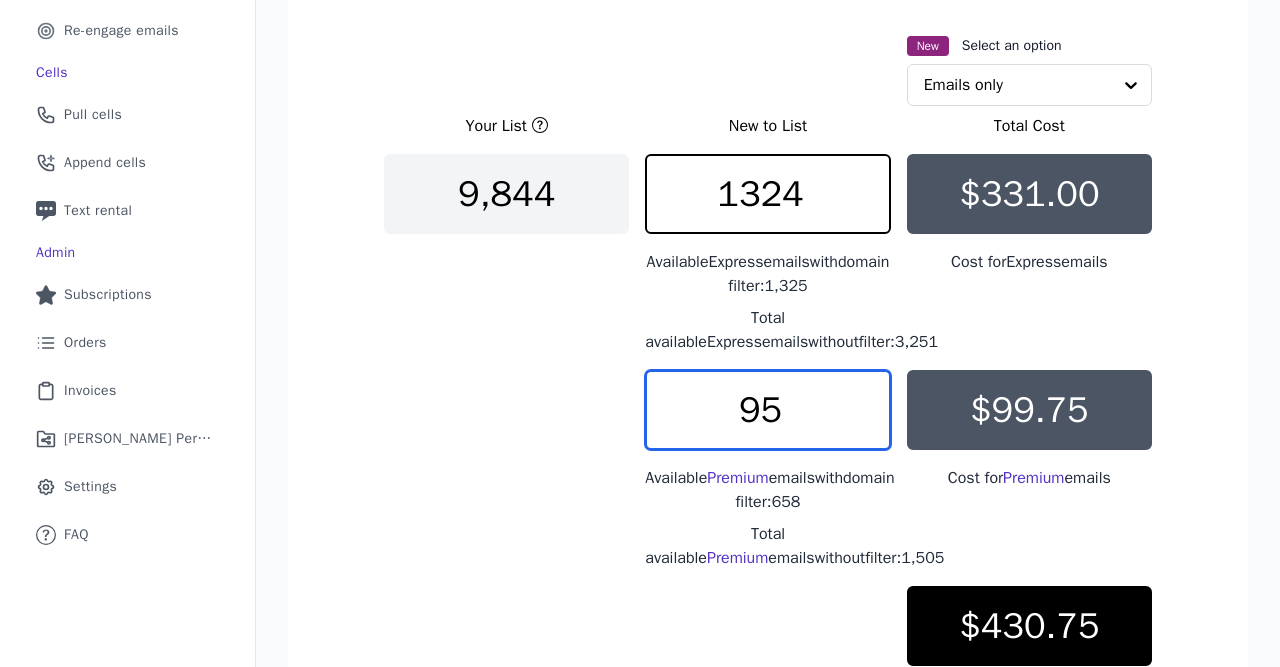 click on "1324" at bounding box center (767, 194) 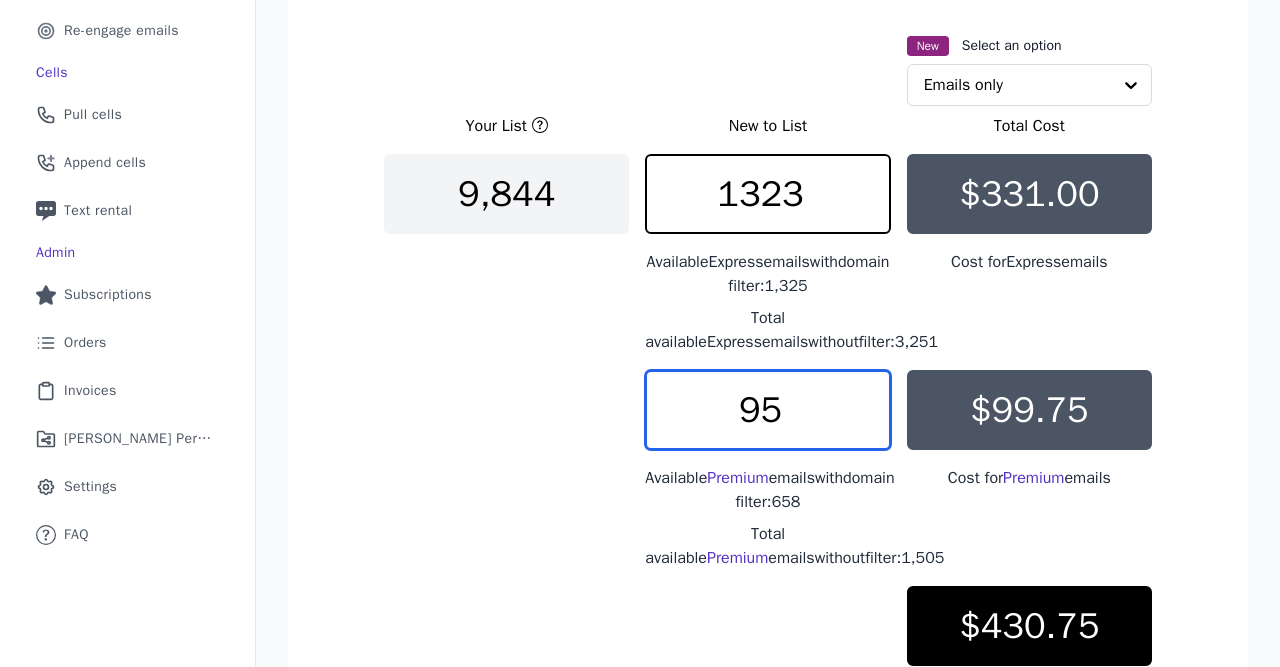 click on "1323" at bounding box center [767, 194] 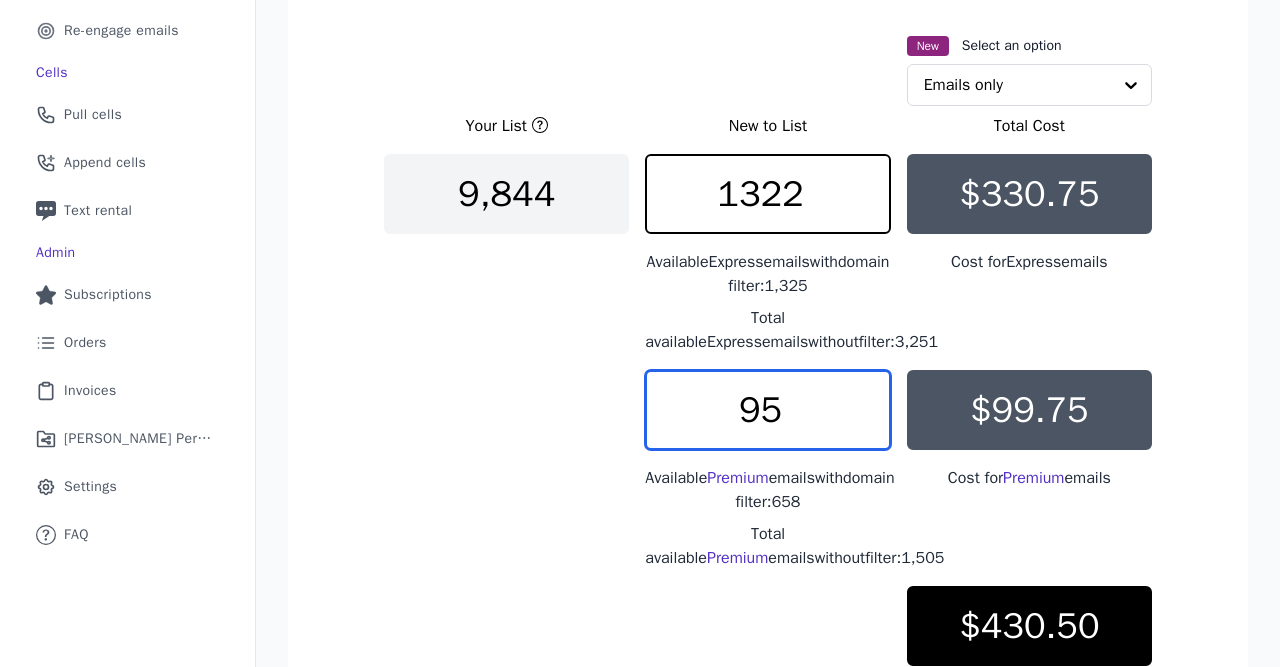 click on "1322" at bounding box center (767, 194) 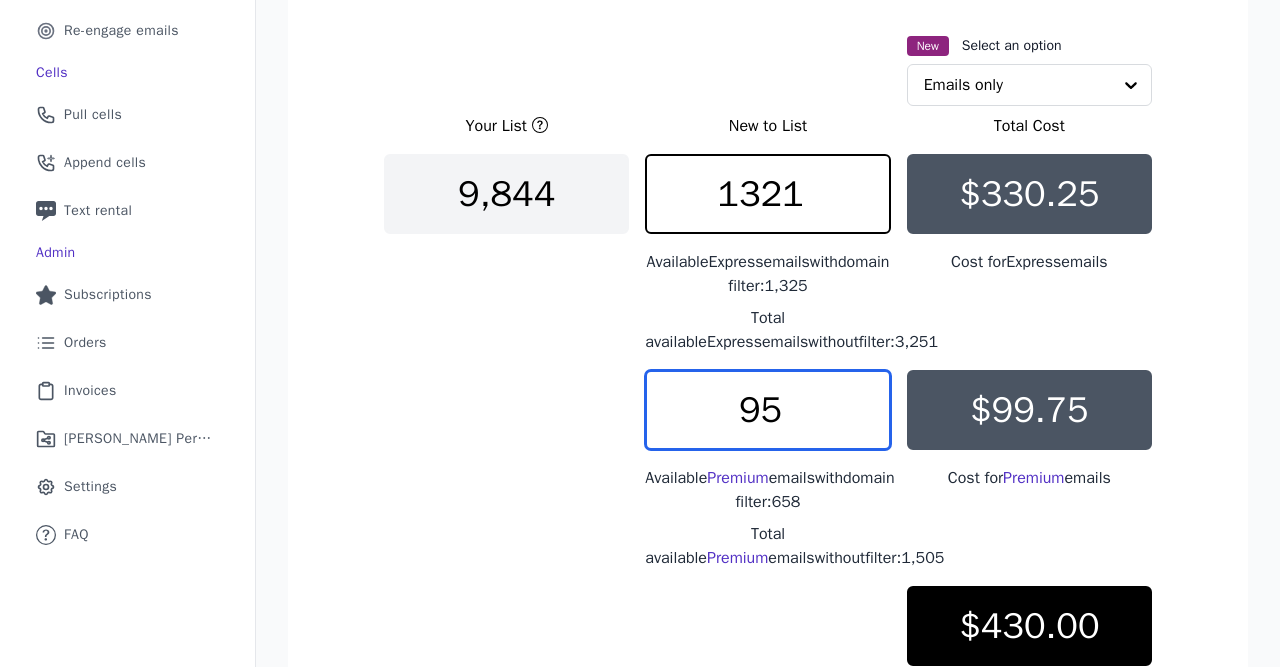 click on "1321" at bounding box center [767, 194] 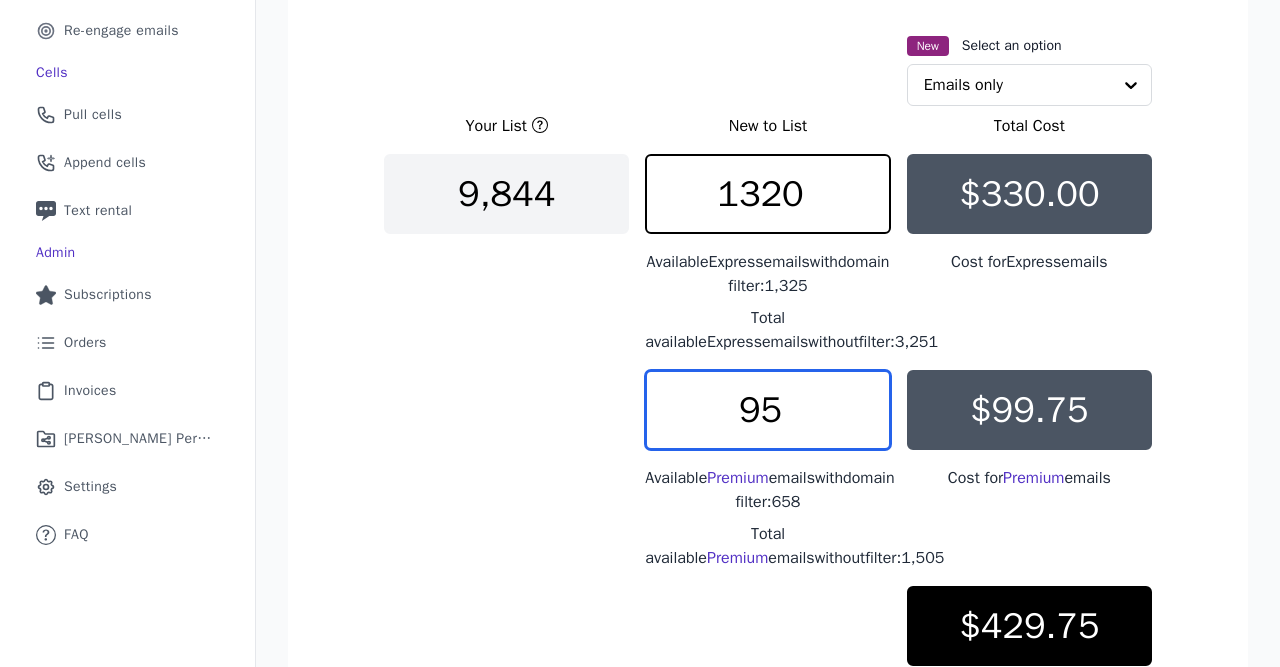 click on "1320" at bounding box center (767, 194) 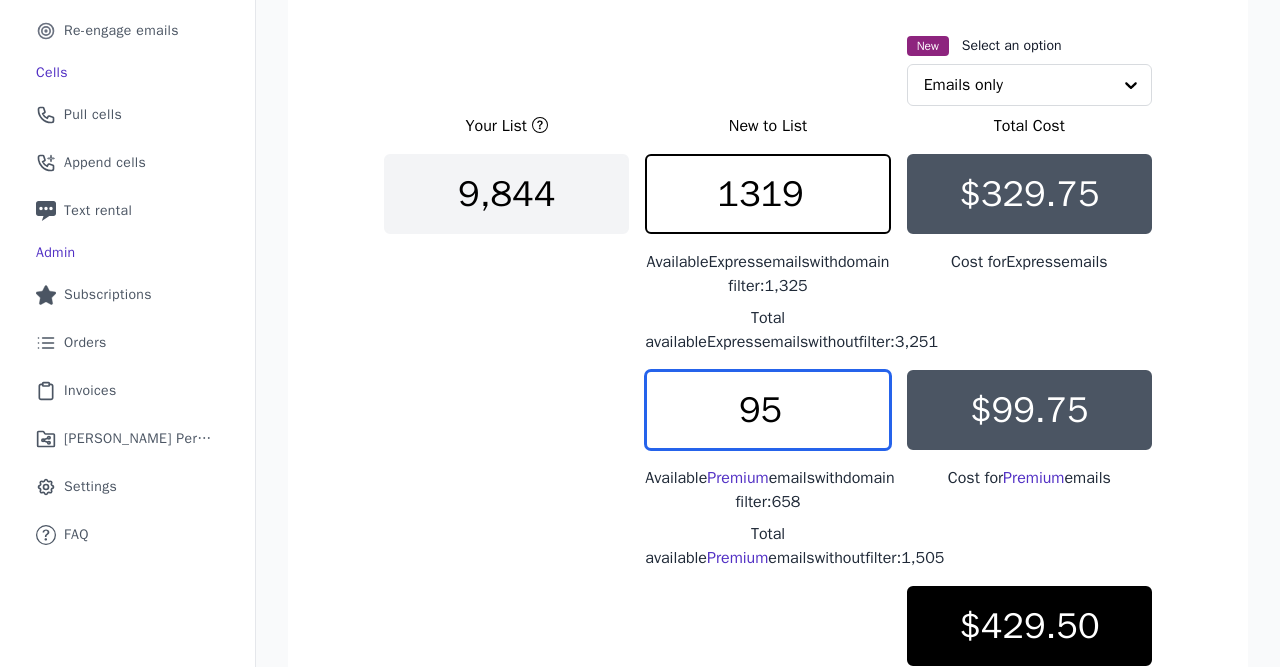 click on "1319" at bounding box center (767, 194) 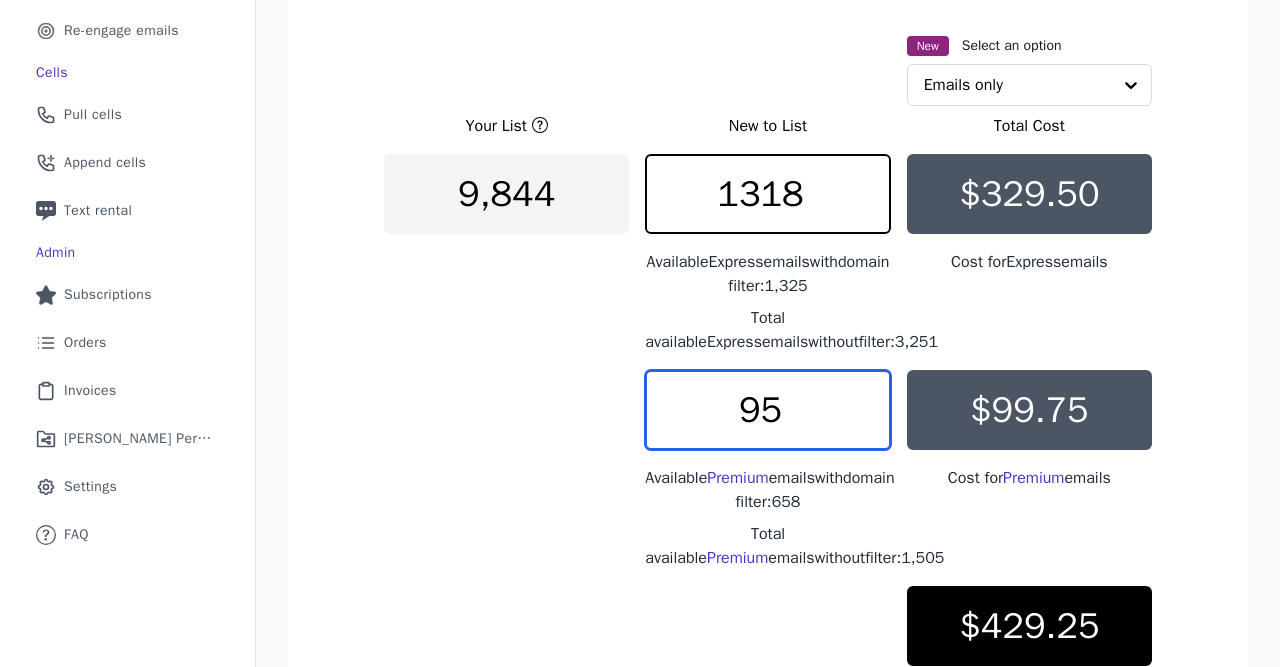 type on "1318" 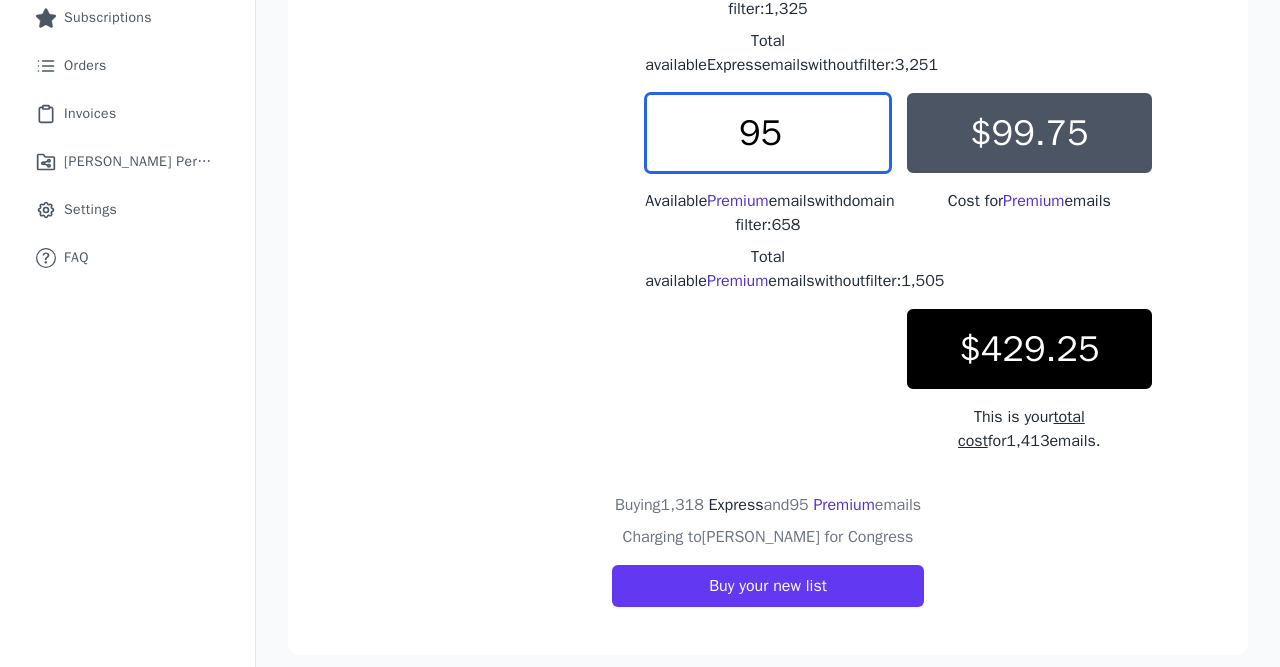 scroll, scrollTop: 643, scrollLeft: 0, axis: vertical 